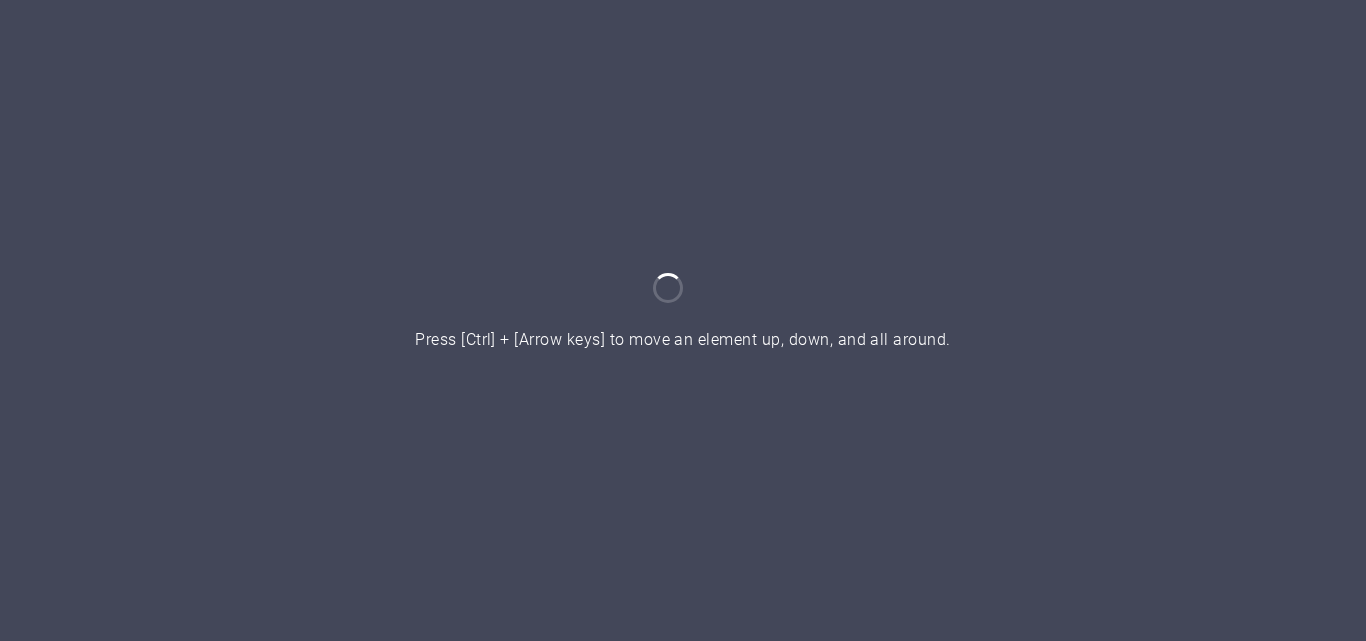 scroll, scrollTop: 0, scrollLeft: 0, axis: both 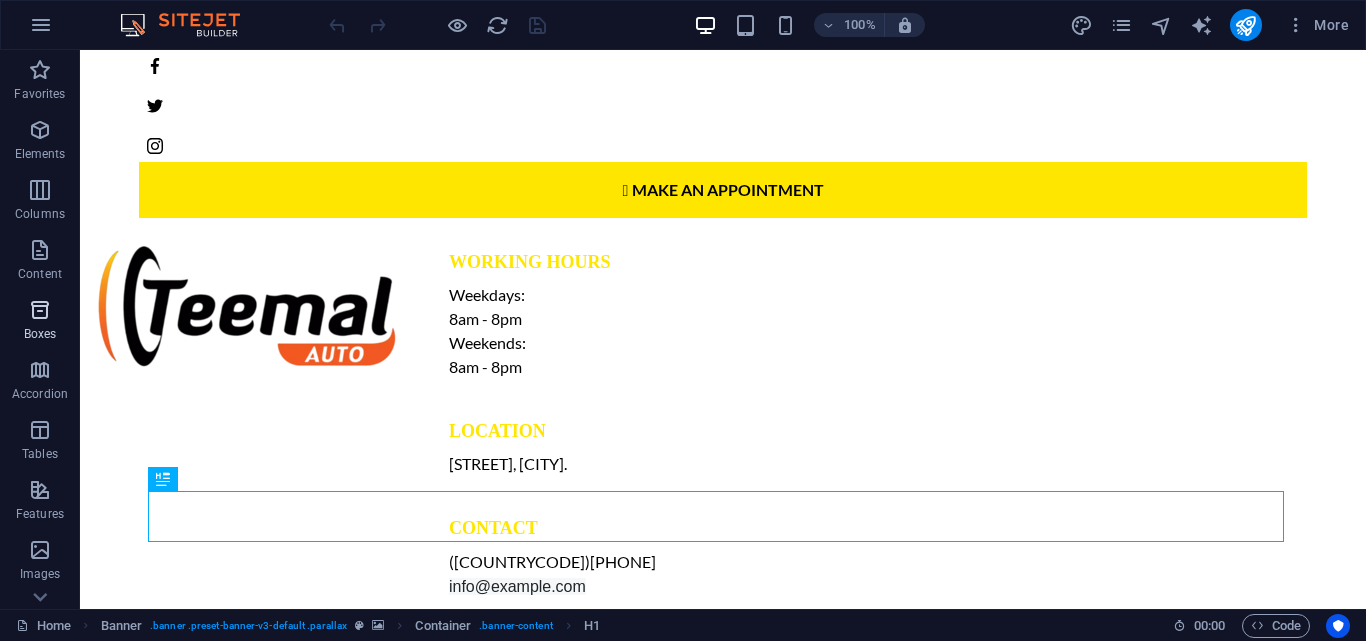 click on "Boxes" at bounding box center (40, 334) 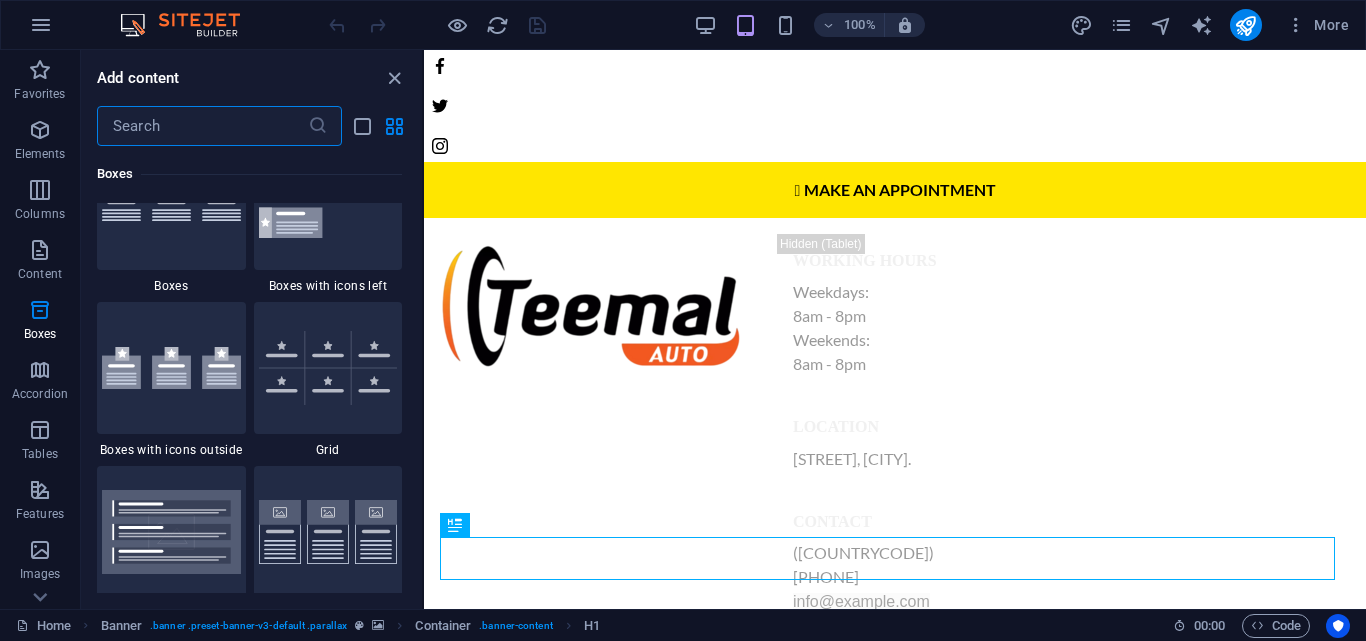 scroll, scrollTop: 5910, scrollLeft: 0, axis: vertical 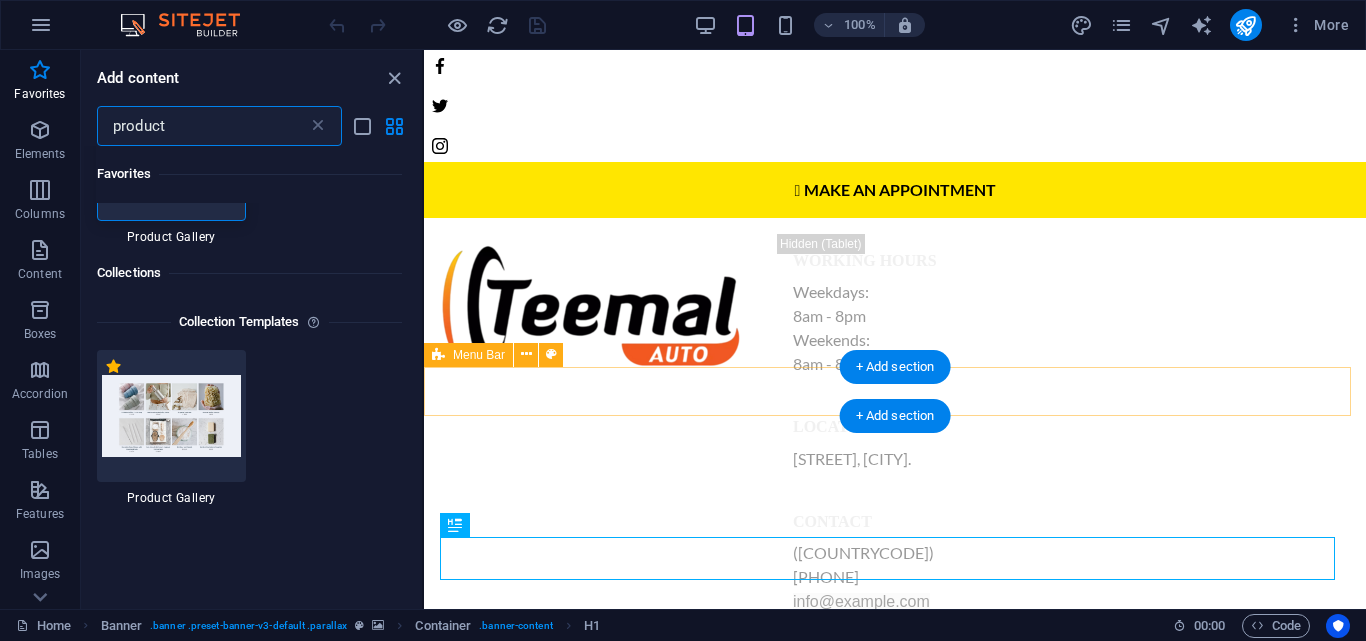 type on "product" 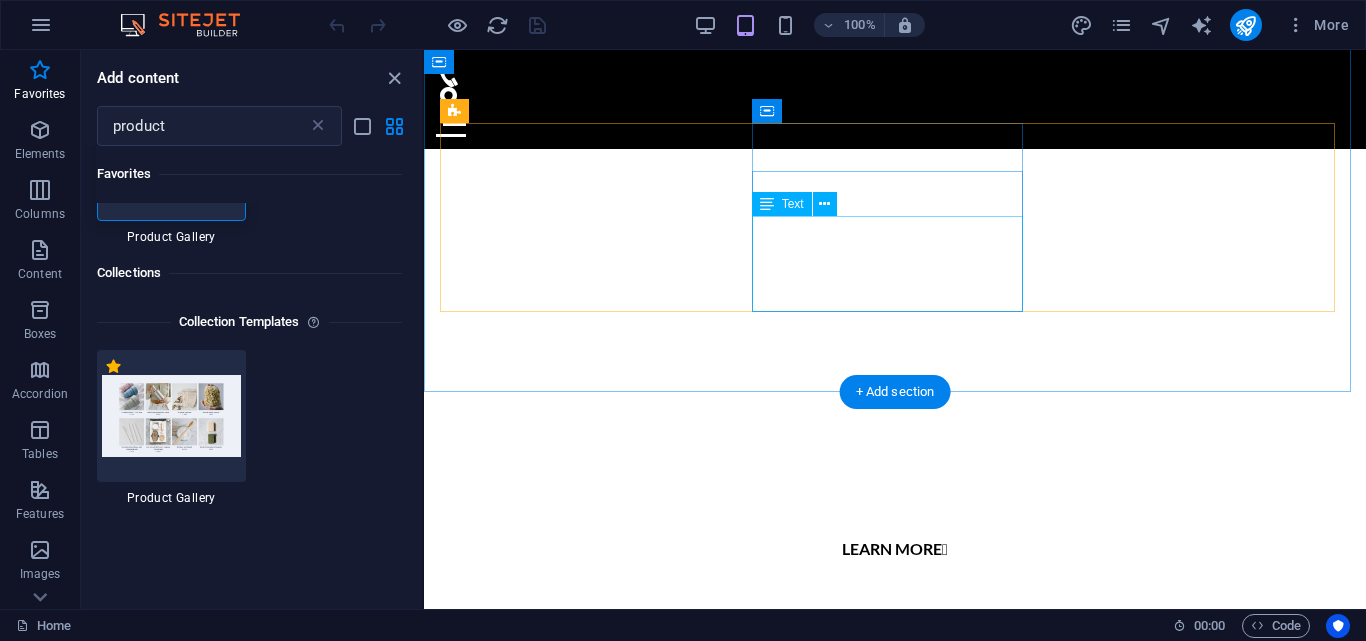 scroll, scrollTop: 851, scrollLeft: 0, axis: vertical 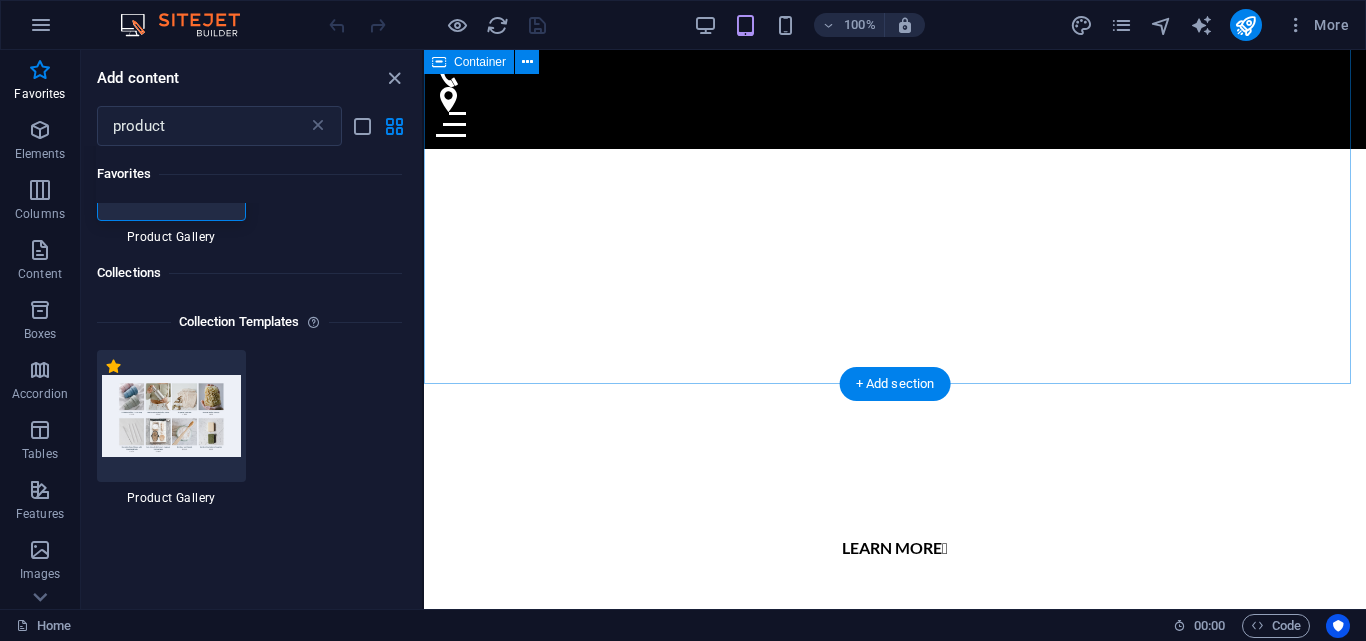 click on "Teemal Auto Limited offers tyre care and additional services to enhance your driving experience. wheel alignment Proper alignment improves steering control, tire life, and fuel efficiency, and helps your car drive straight without pulling to one side. wheel balancing This helps prevent vibrations, uneven tyre wear, and strain on suspension components, resulting in a smoother and safer ride Tire Repair & sales We provide quick, reliable tyre repairs and stock a range of quality tyres for all vehicle types, ensuring safety, performance, and value on every drive." at bounding box center (895, 1089) 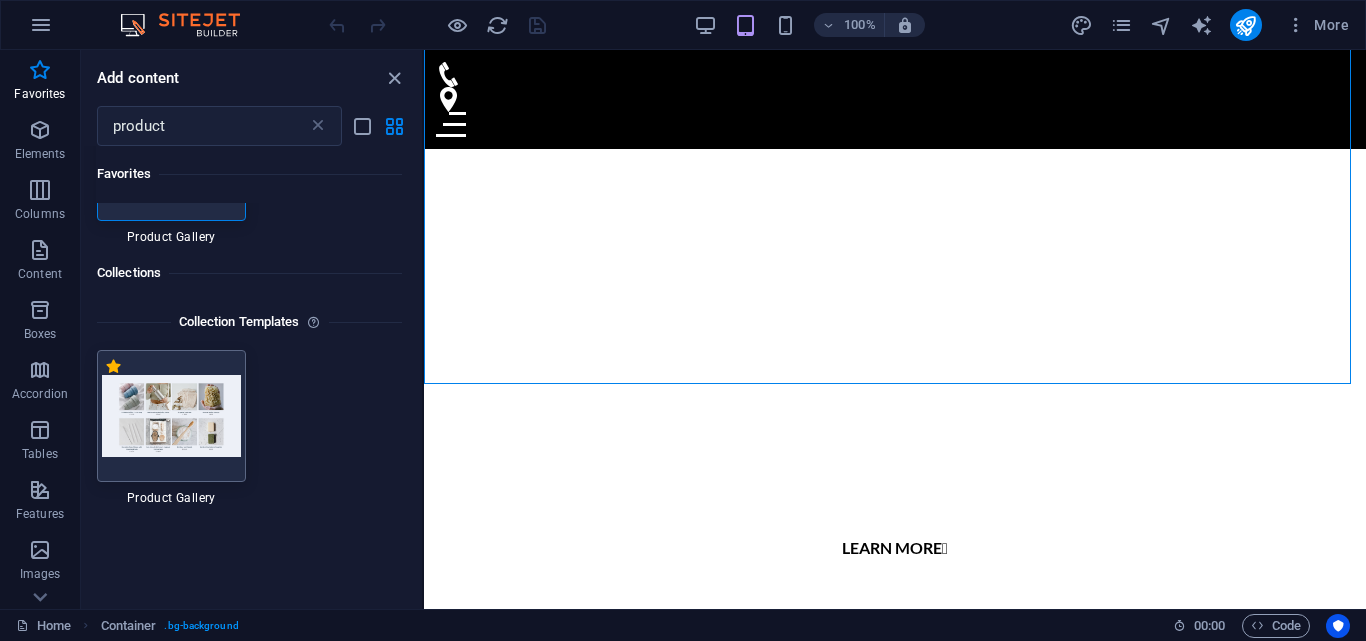 click at bounding box center [171, 415] 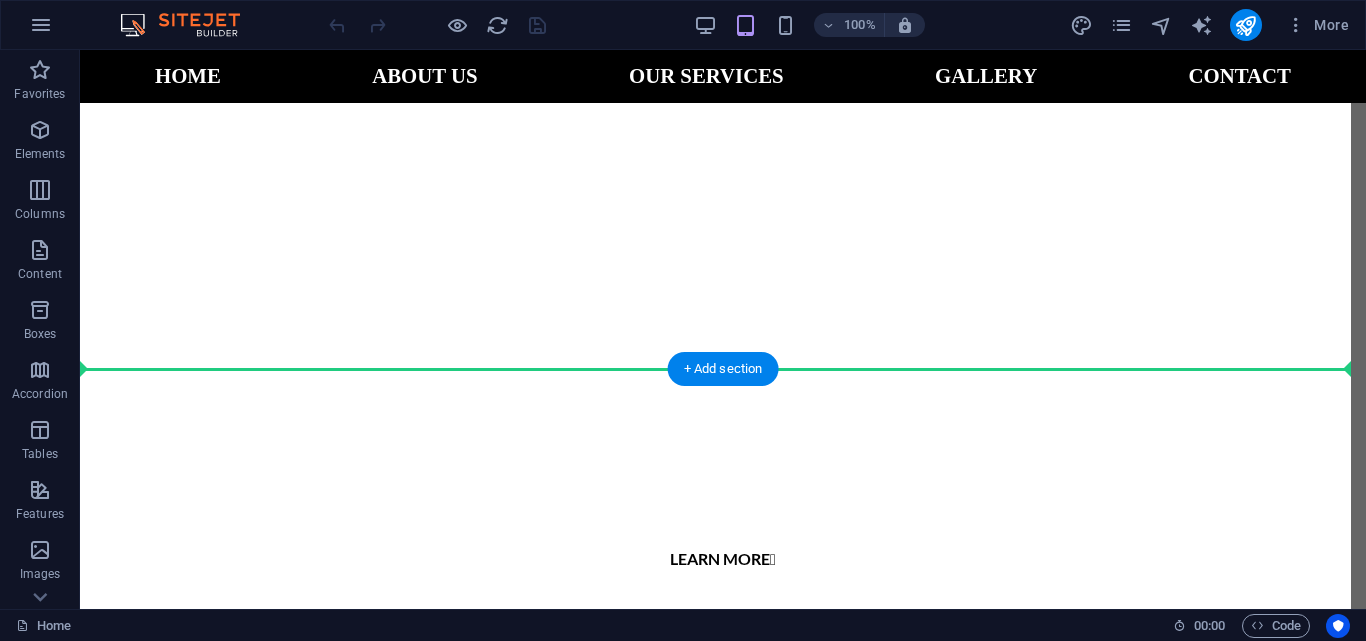 scroll, scrollTop: 814, scrollLeft: 0, axis: vertical 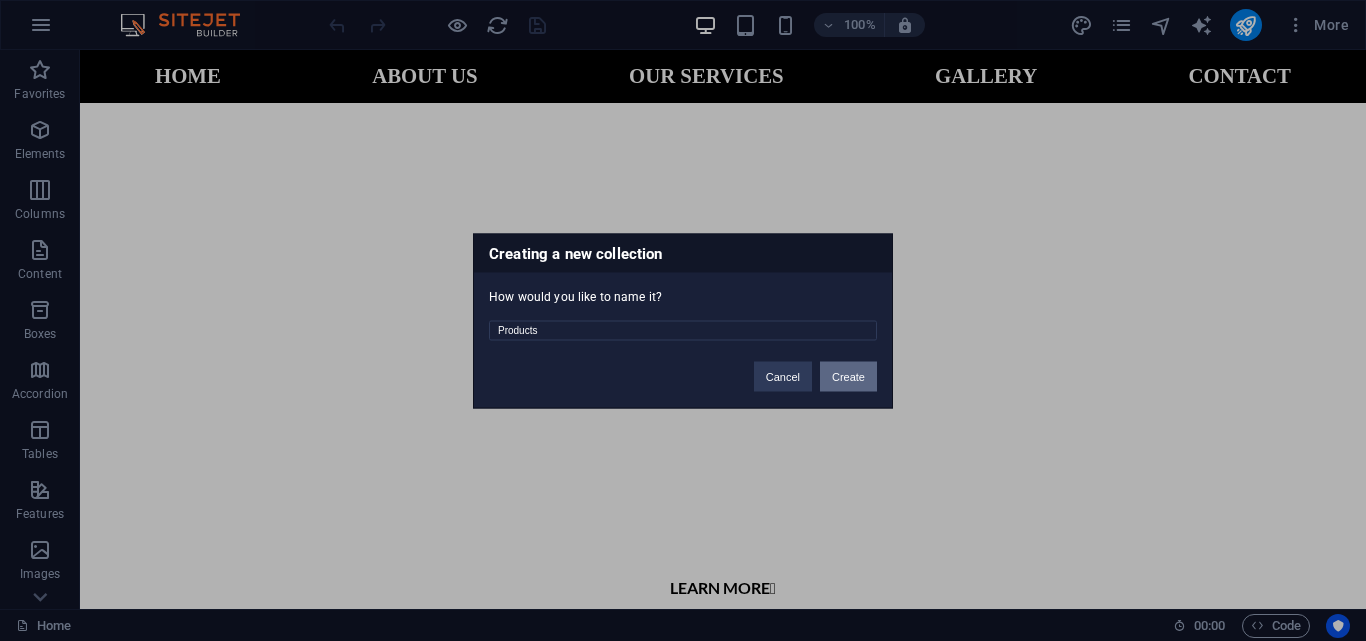 click on "Create" at bounding box center [848, 376] 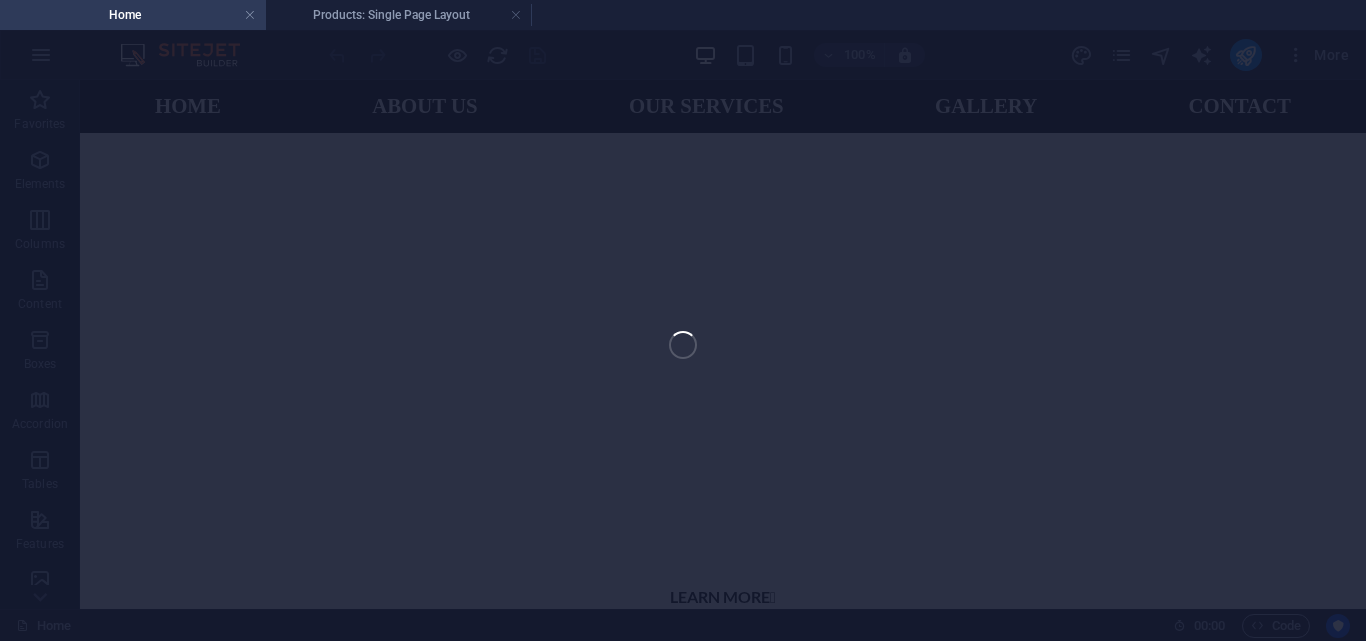 scroll, scrollTop: 852, scrollLeft: 0, axis: vertical 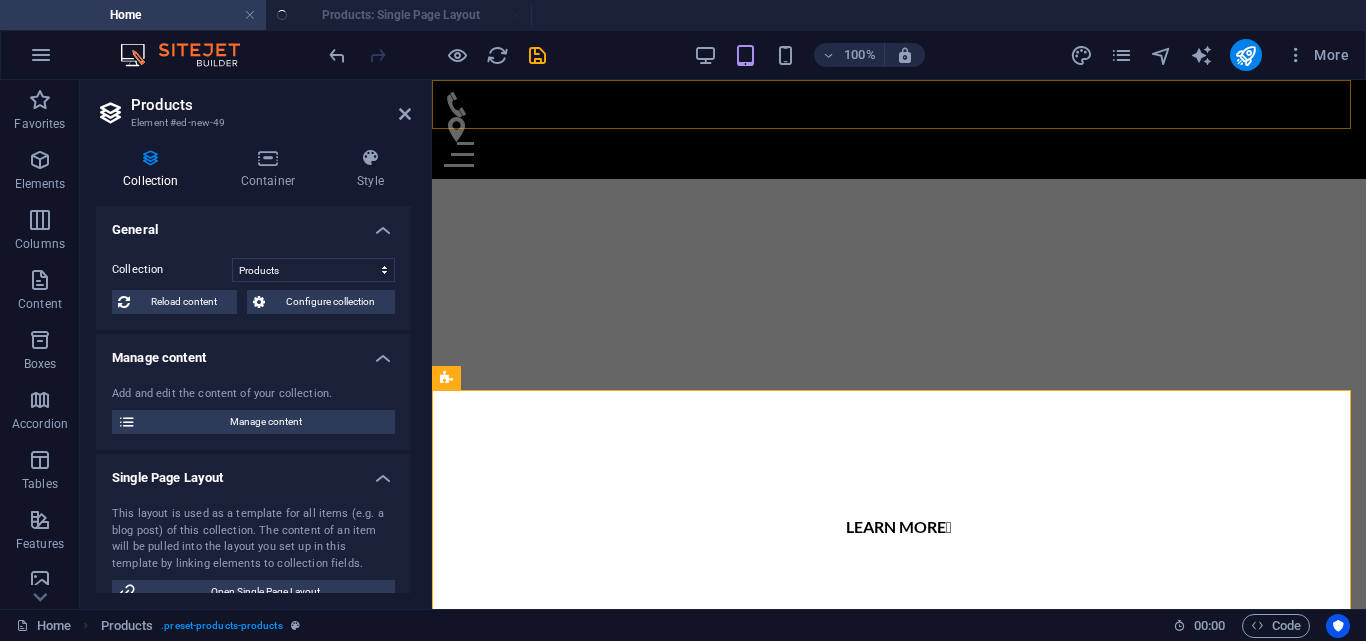 select on "createdAt_DESC" 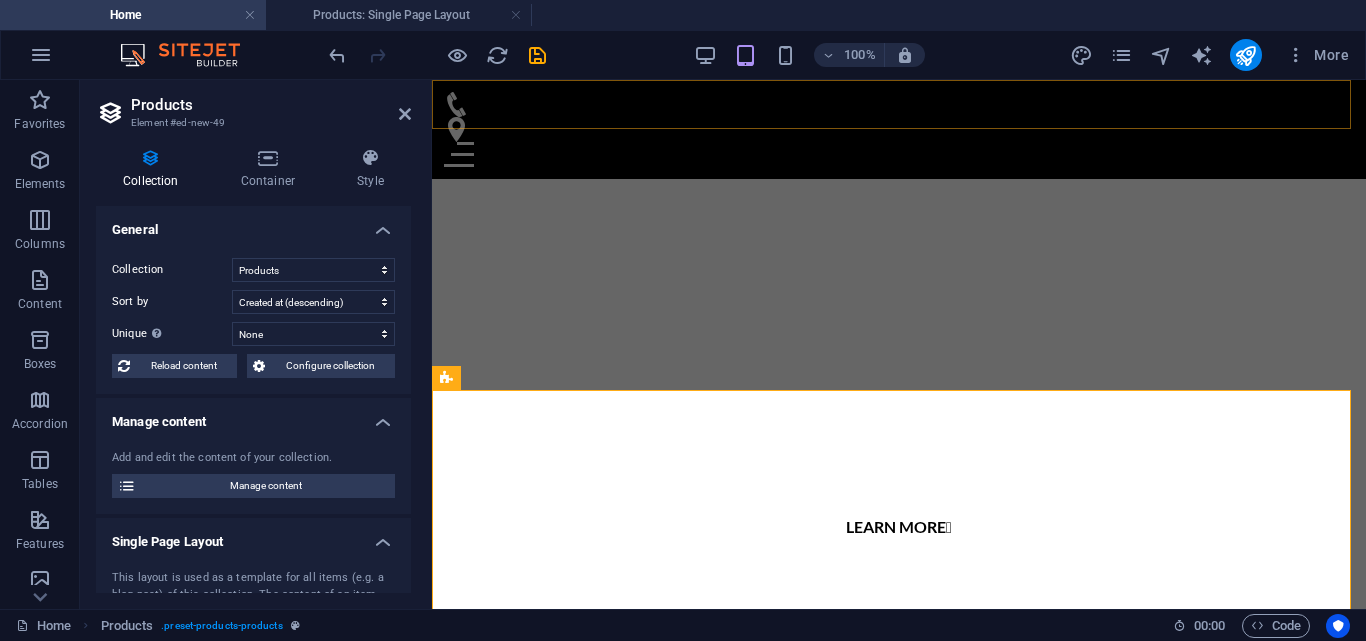 scroll, scrollTop: 0, scrollLeft: 0, axis: both 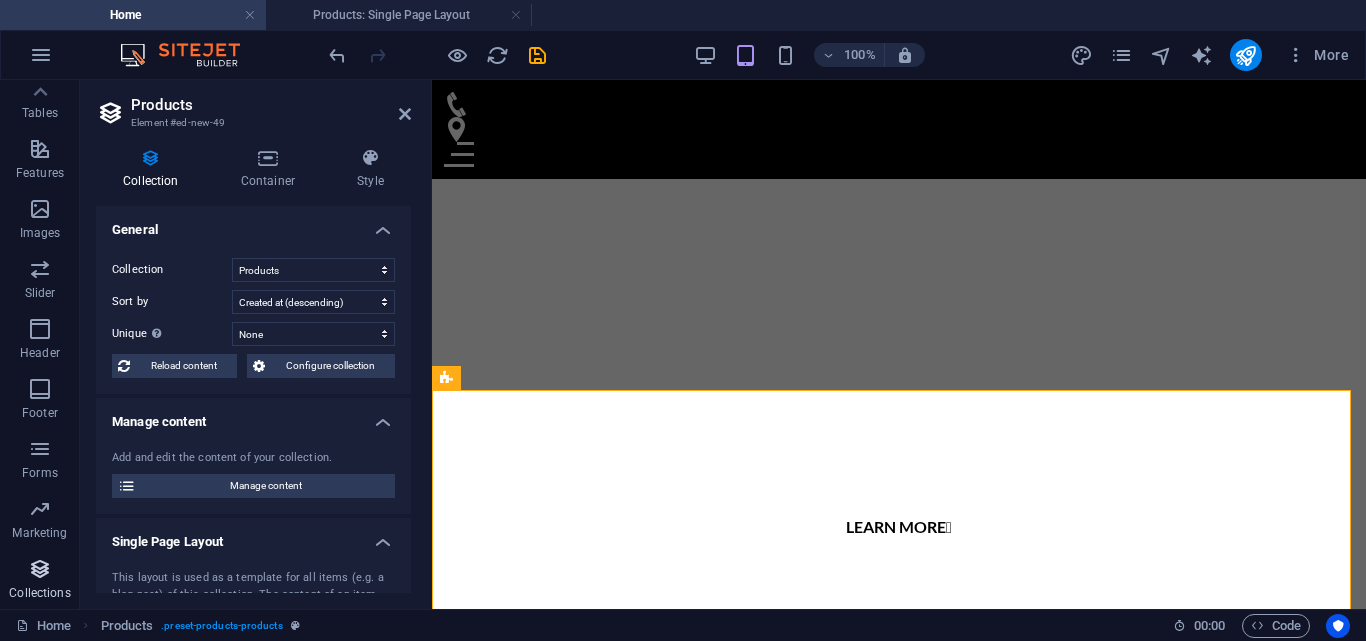 click at bounding box center (40, 569) 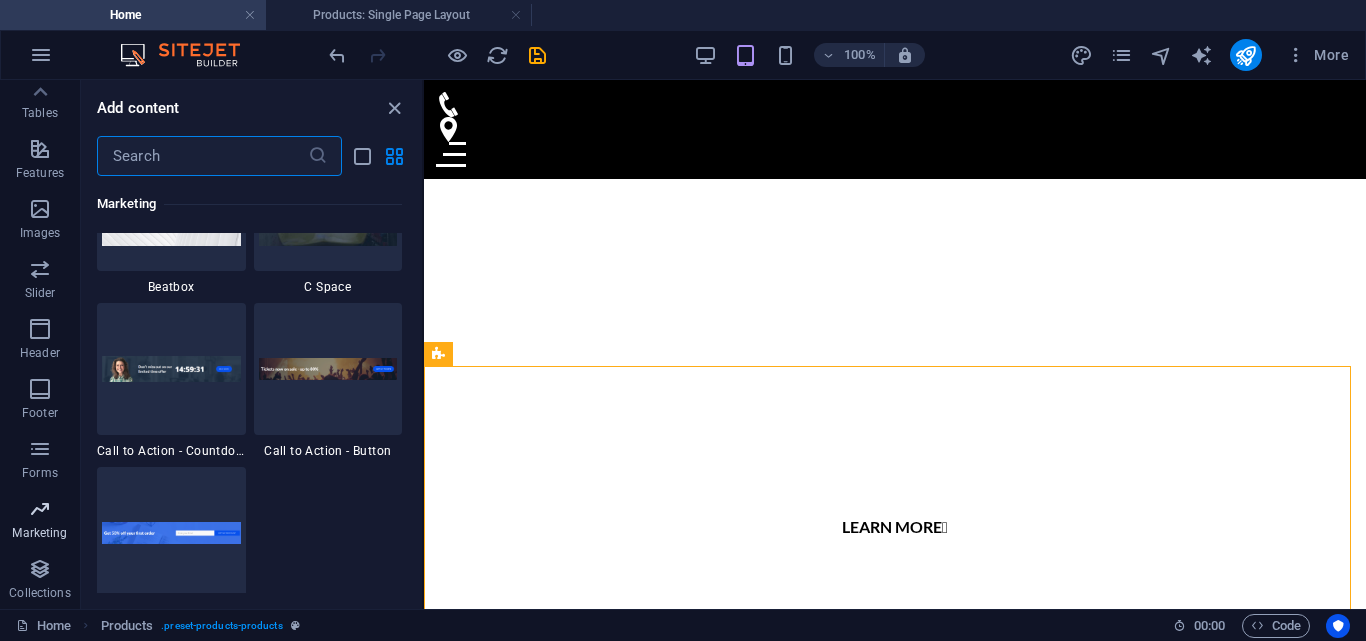 scroll, scrollTop: 18470, scrollLeft: 0, axis: vertical 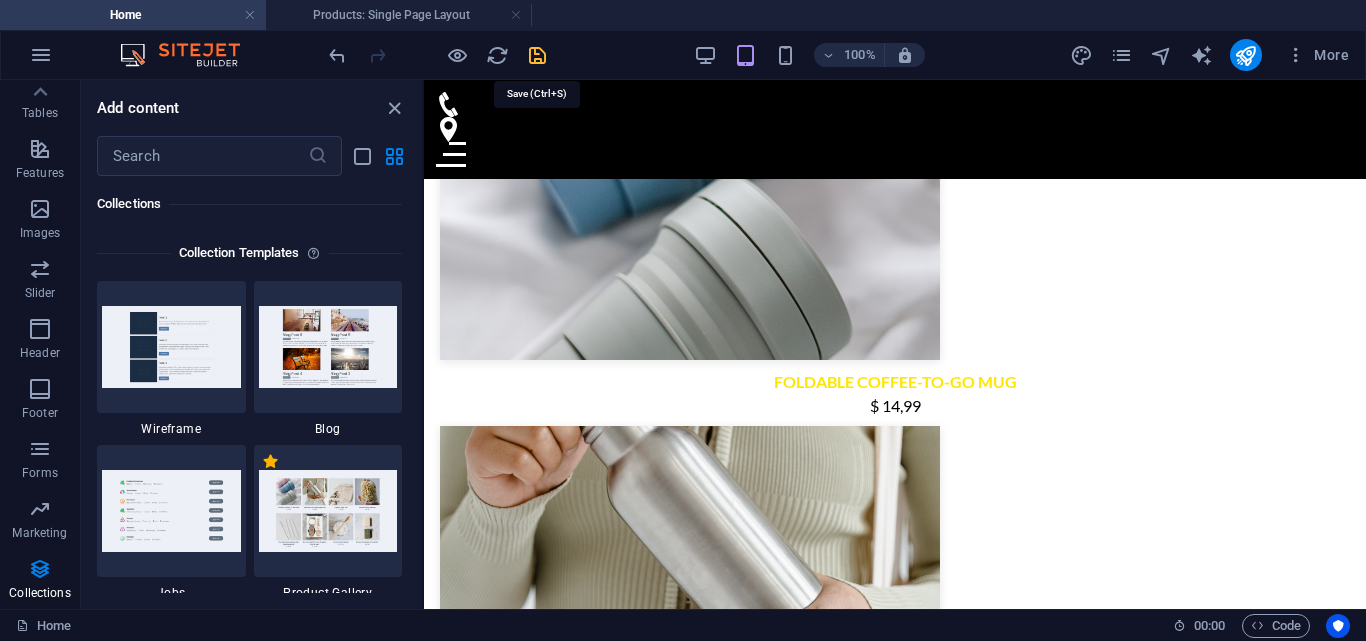 click at bounding box center (537, 55) 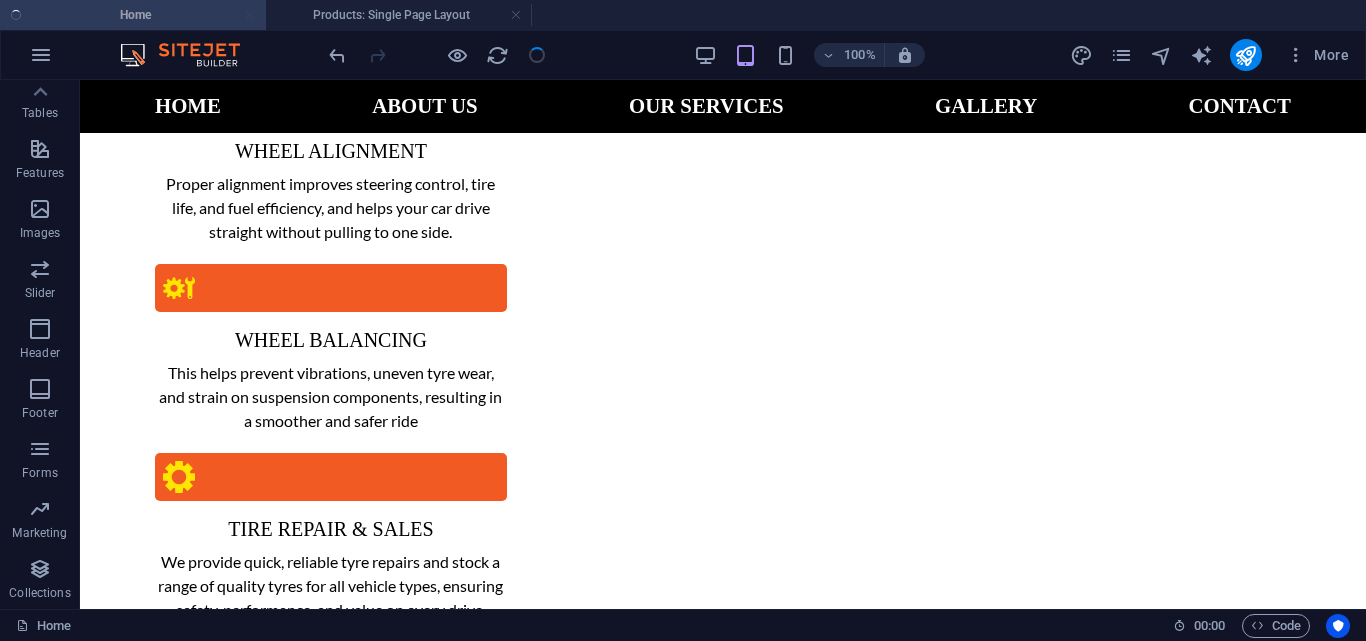 scroll, scrollTop: 1630, scrollLeft: 0, axis: vertical 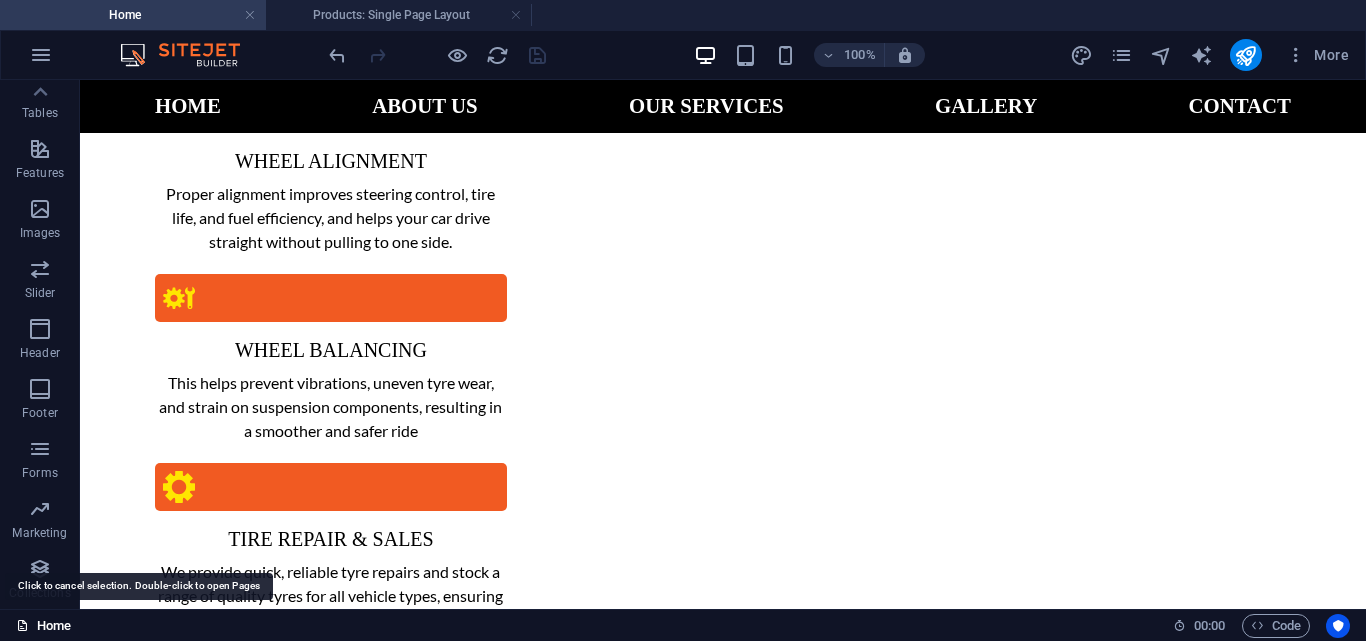 click on "Home" at bounding box center [43, 626] 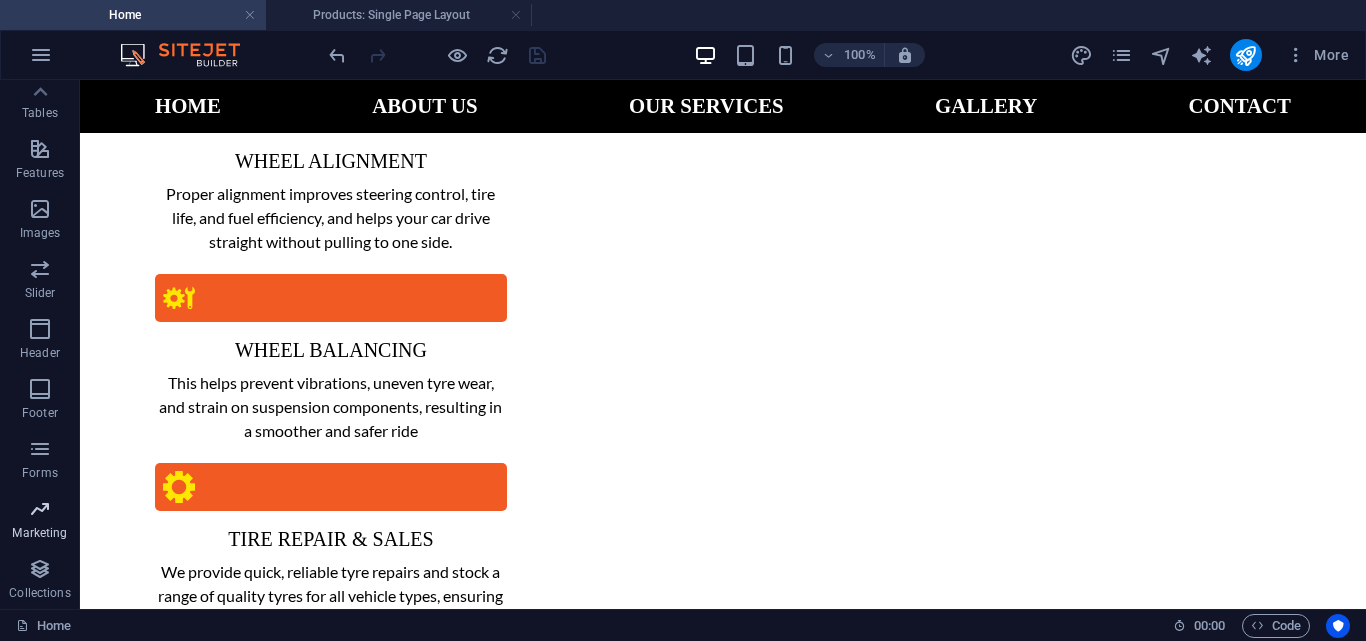 scroll, scrollTop: 0, scrollLeft: 0, axis: both 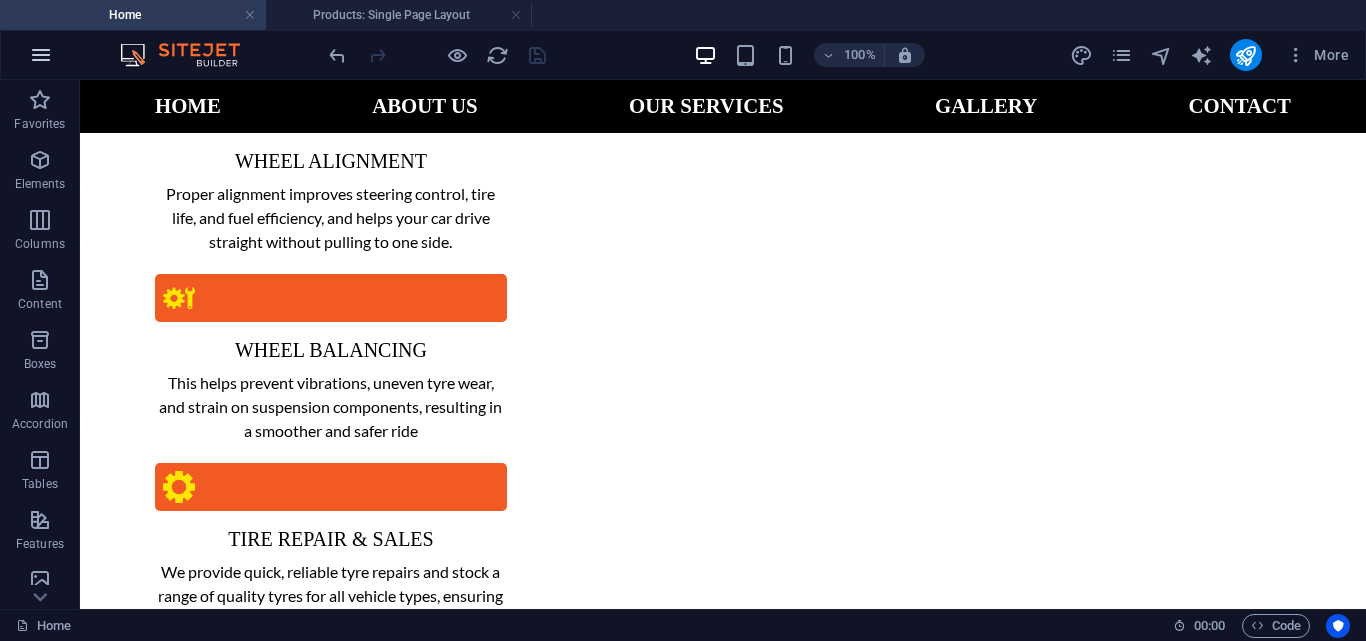 click at bounding box center (41, 55) 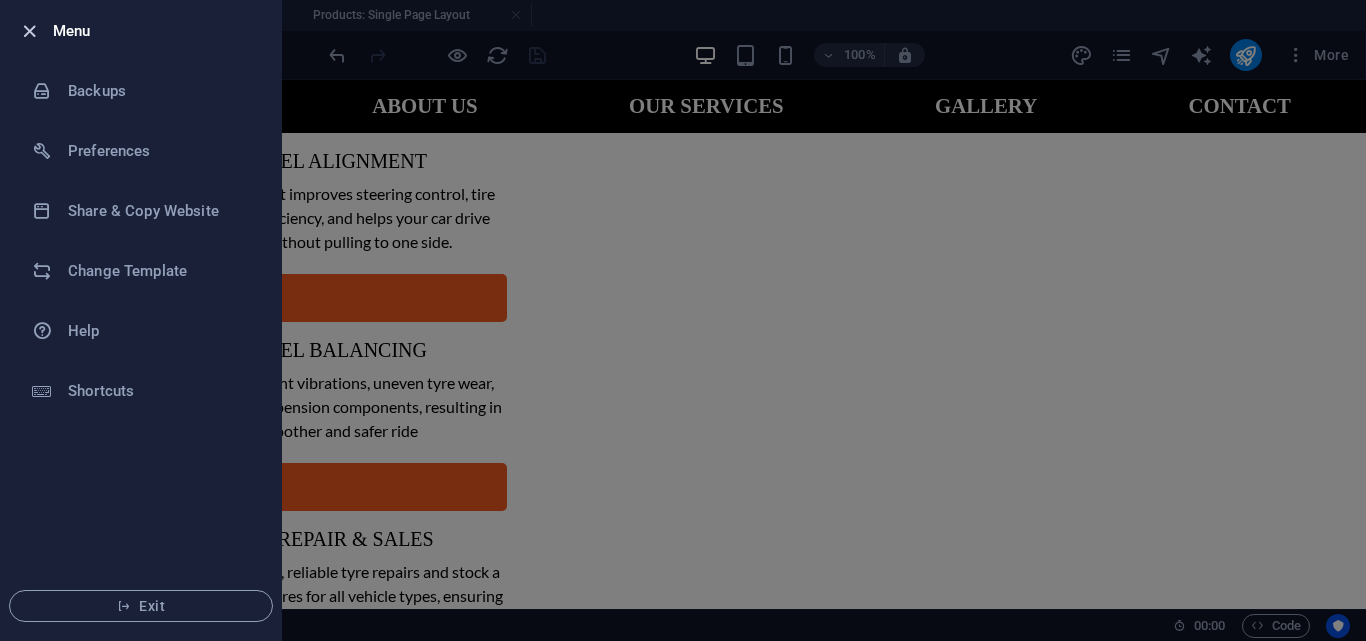 click at bounding box center [29, 31] 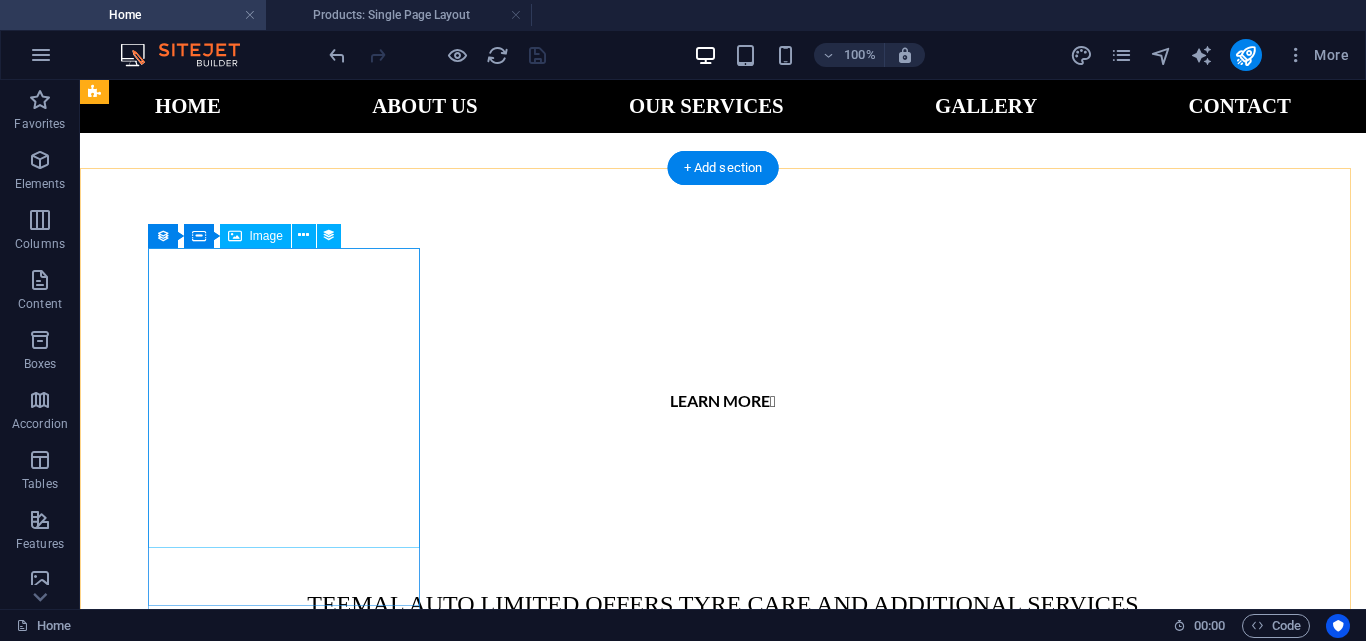 scroll, scrollTop: 1009, scrollLeft: 0, axis: vertical 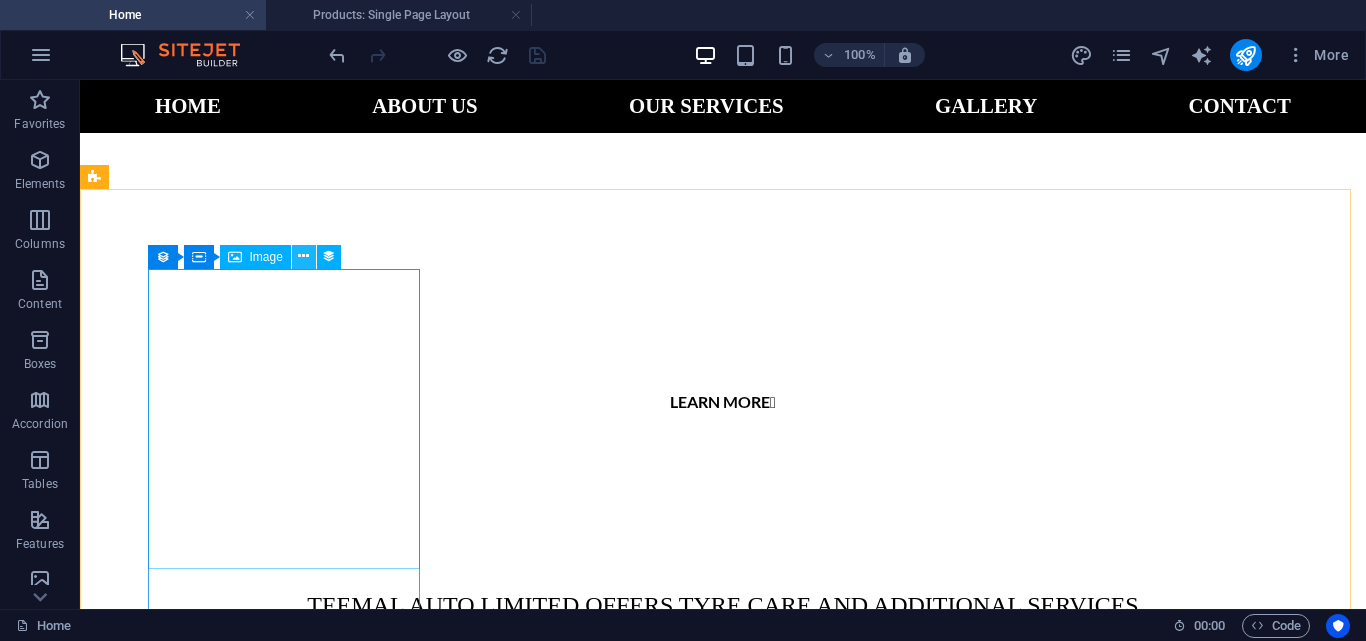click at bounding box center (303, 256) 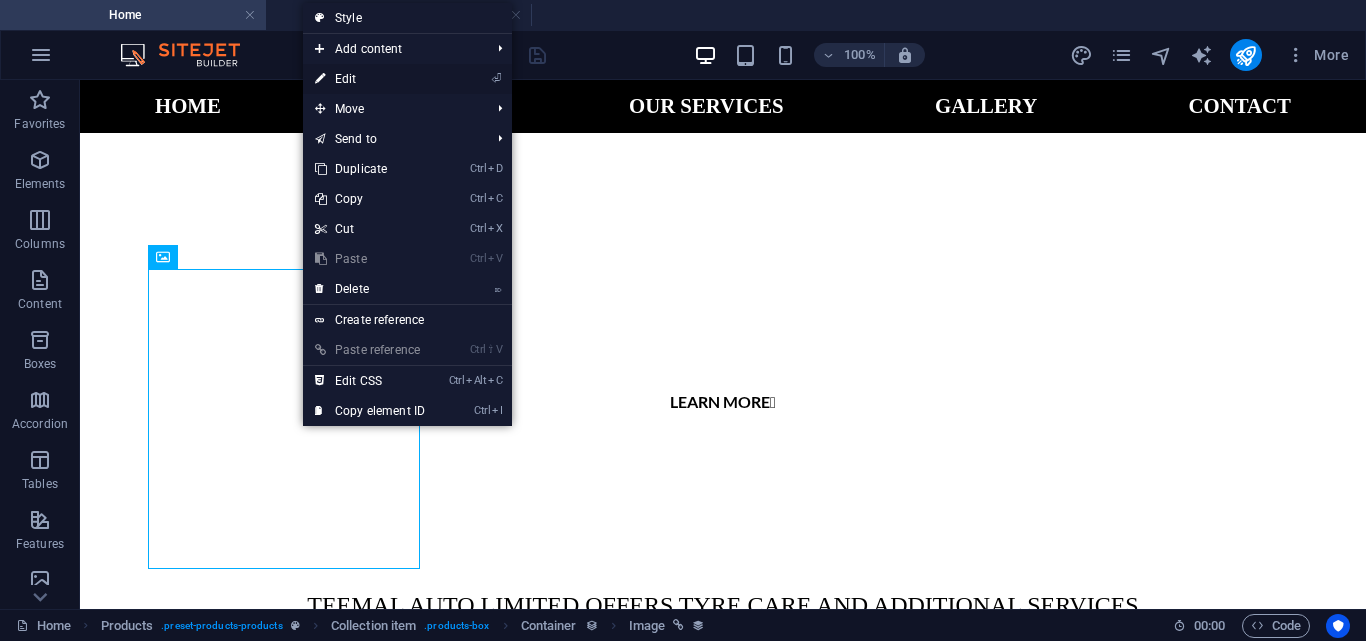 click on "⏎  Edit" at bounding box center (370, 79) 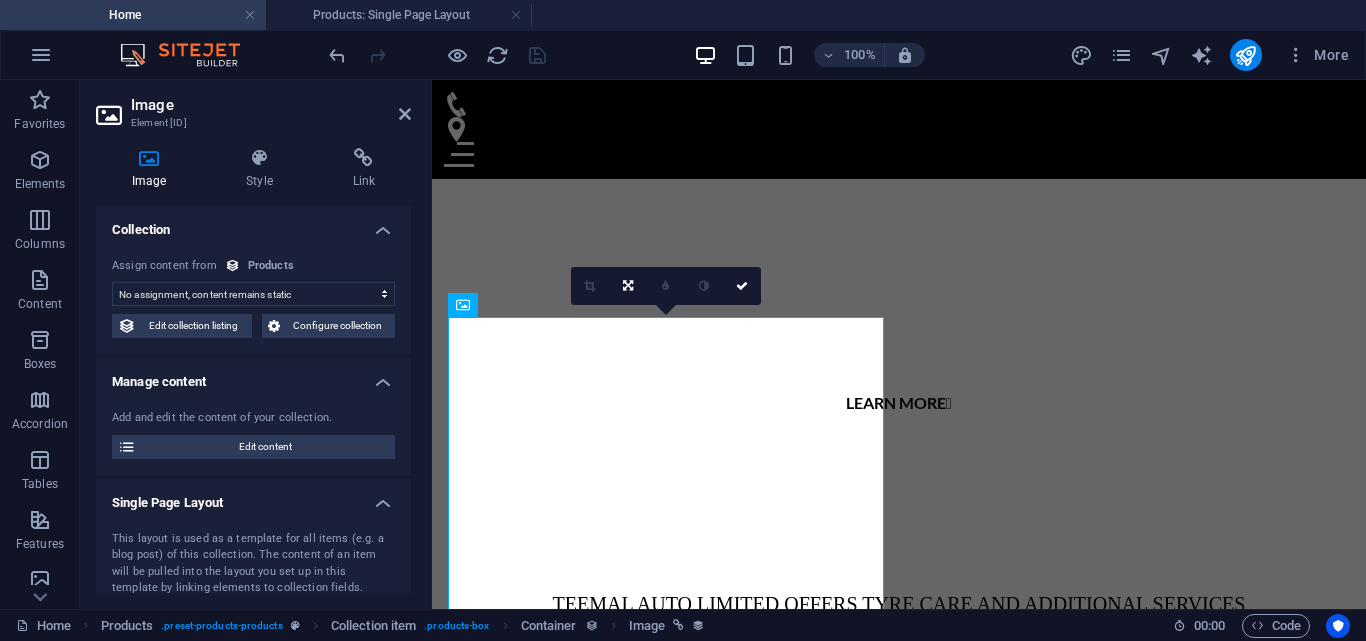 scroll, scrollTop: 1030, scrollLeft: 0, axis: vertical 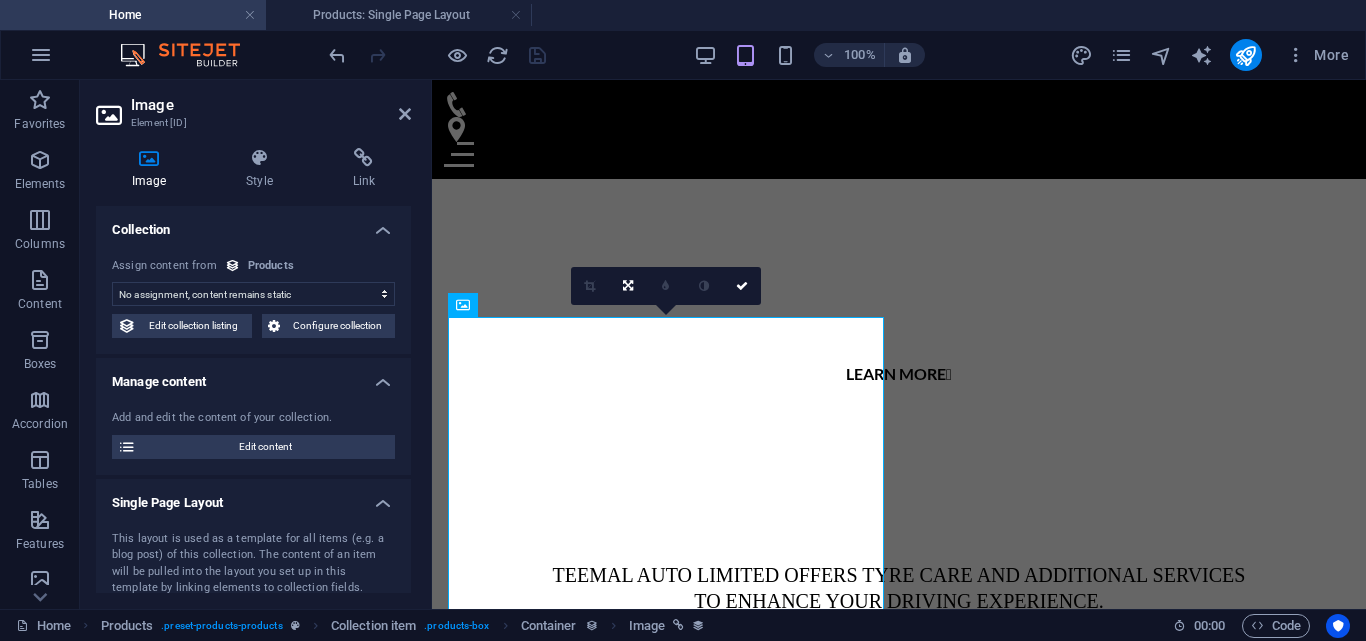 select on "image" 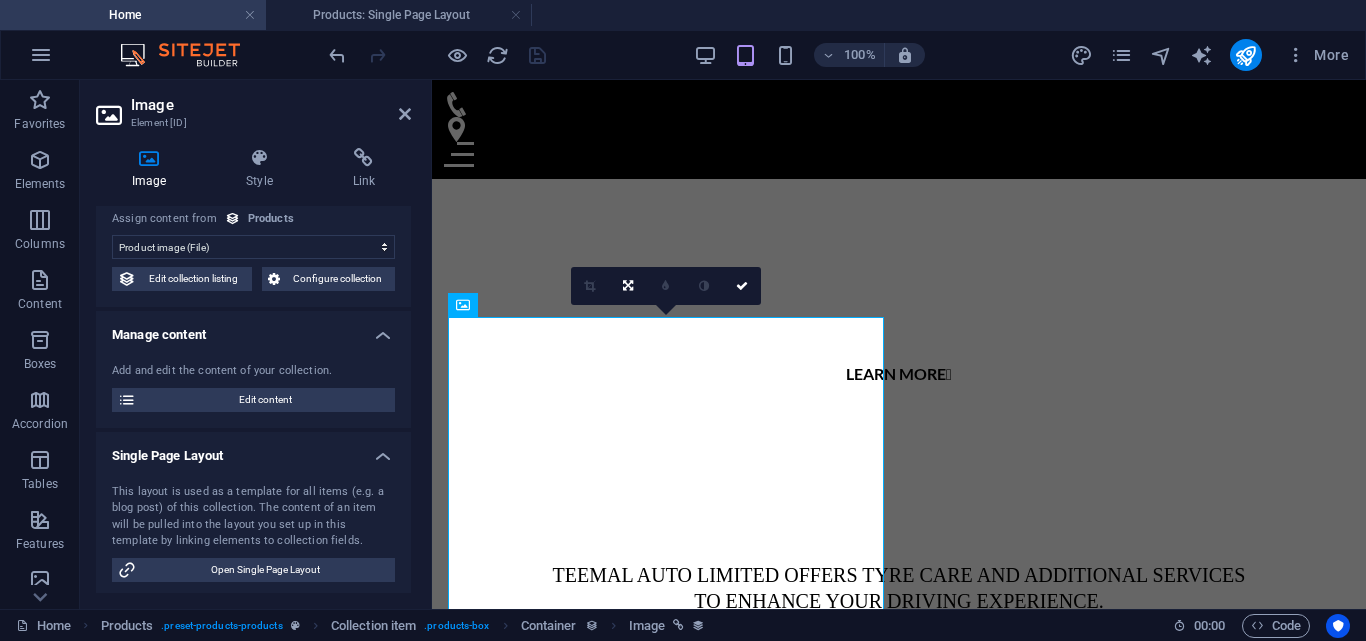 scroll, scrollTop: 50, scrollLeft: 0, axis: vertical 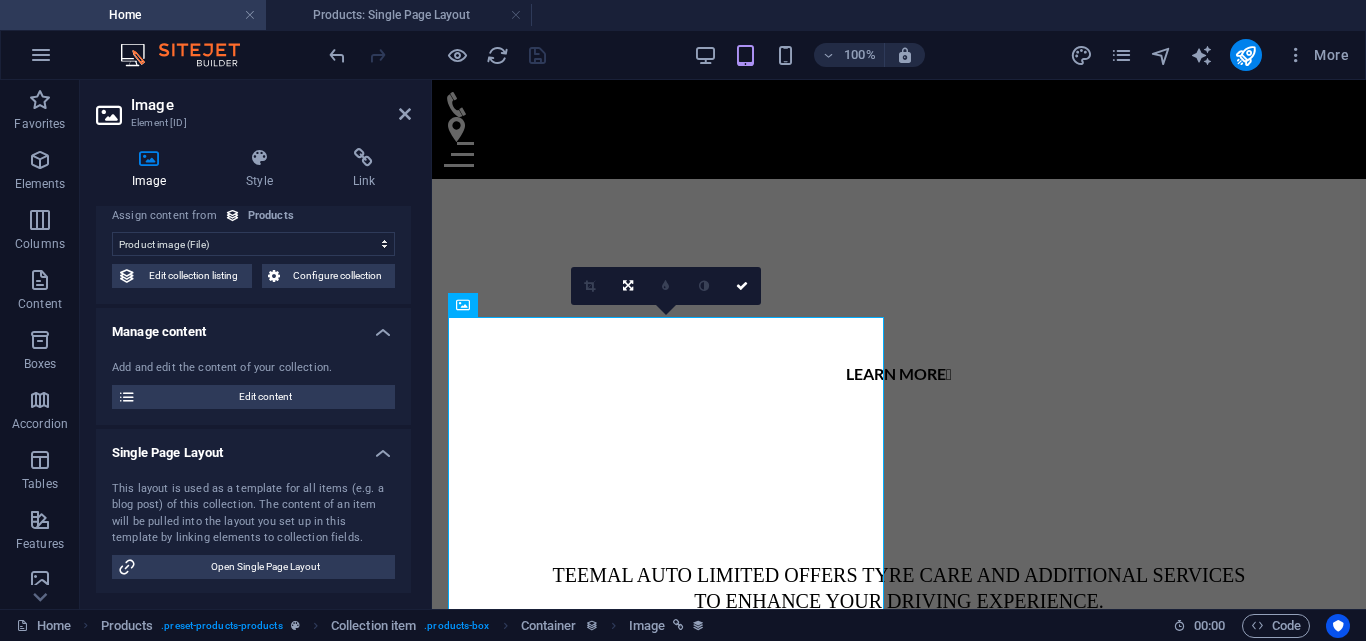 click on "No assignment, content remains static Created at (Date) Updated at (Date) Name (Plain Text) Slug (Plain Text) Product image (File) Price (Plain Text) Product number (Number) Product description (CMS) Availability (Choice) Gallery (Multiple Files)" at bounding box center (253, 244) 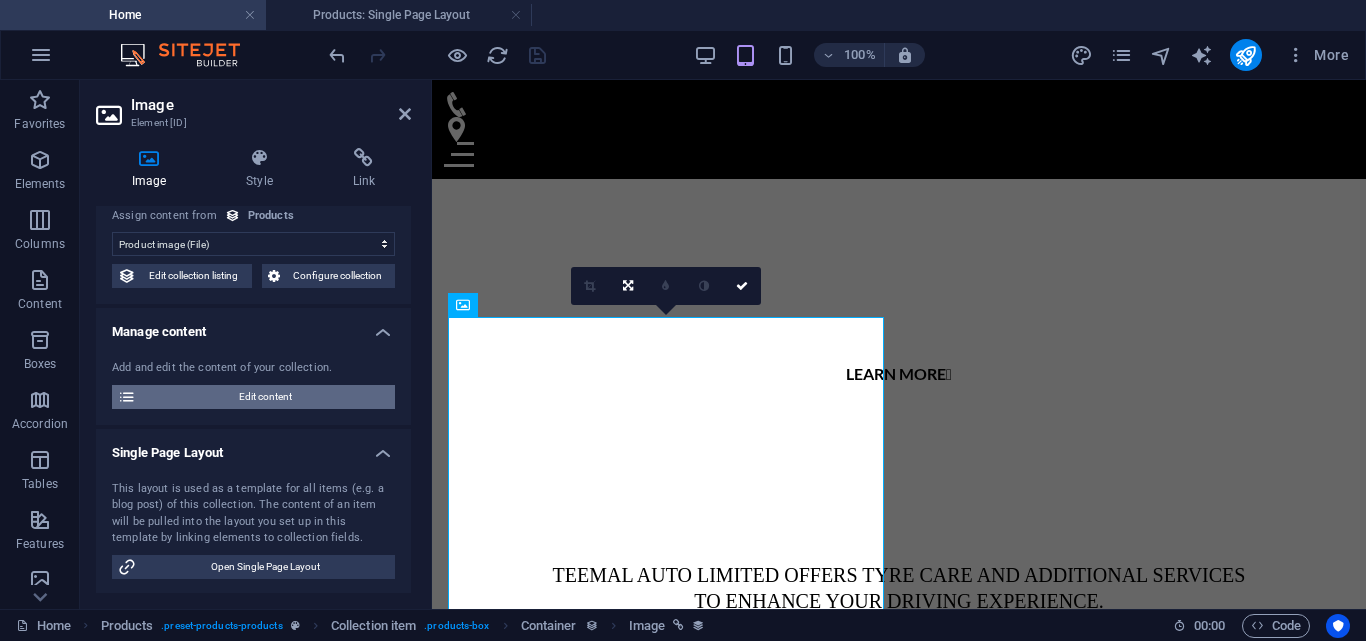 click on "Edit content" at bounding box center (265, 397) 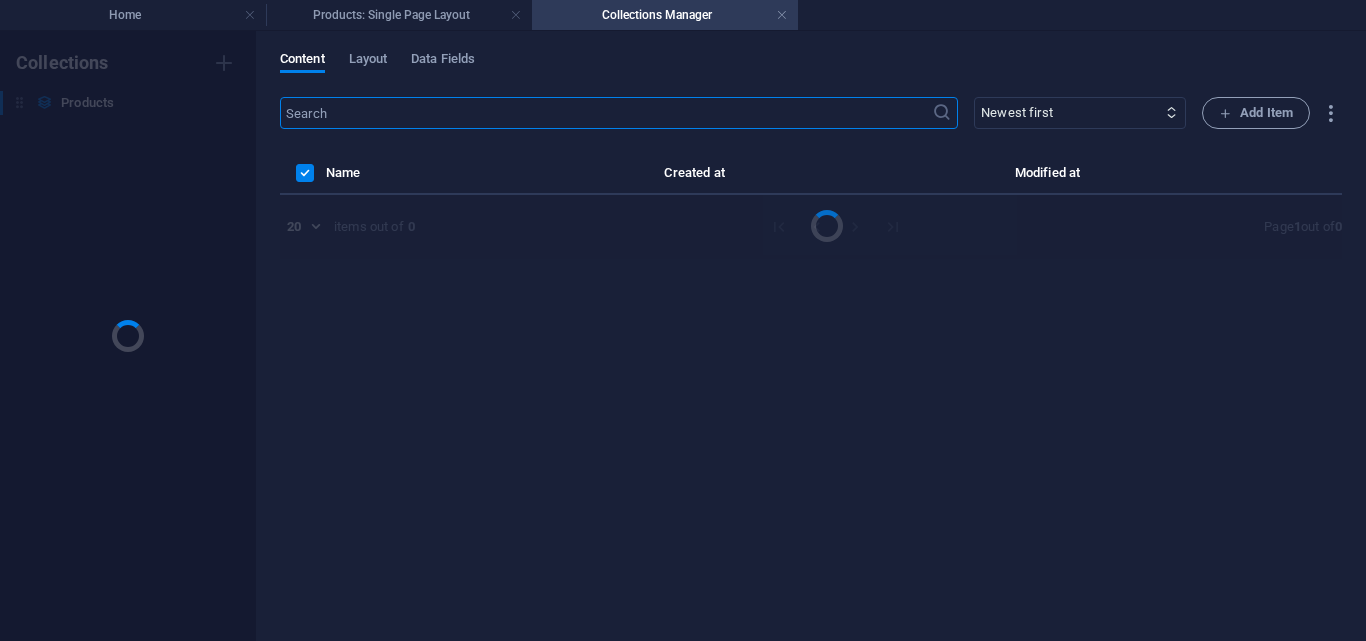 scroll, scrollTop: 0, scrollLeft: 0, axis: both 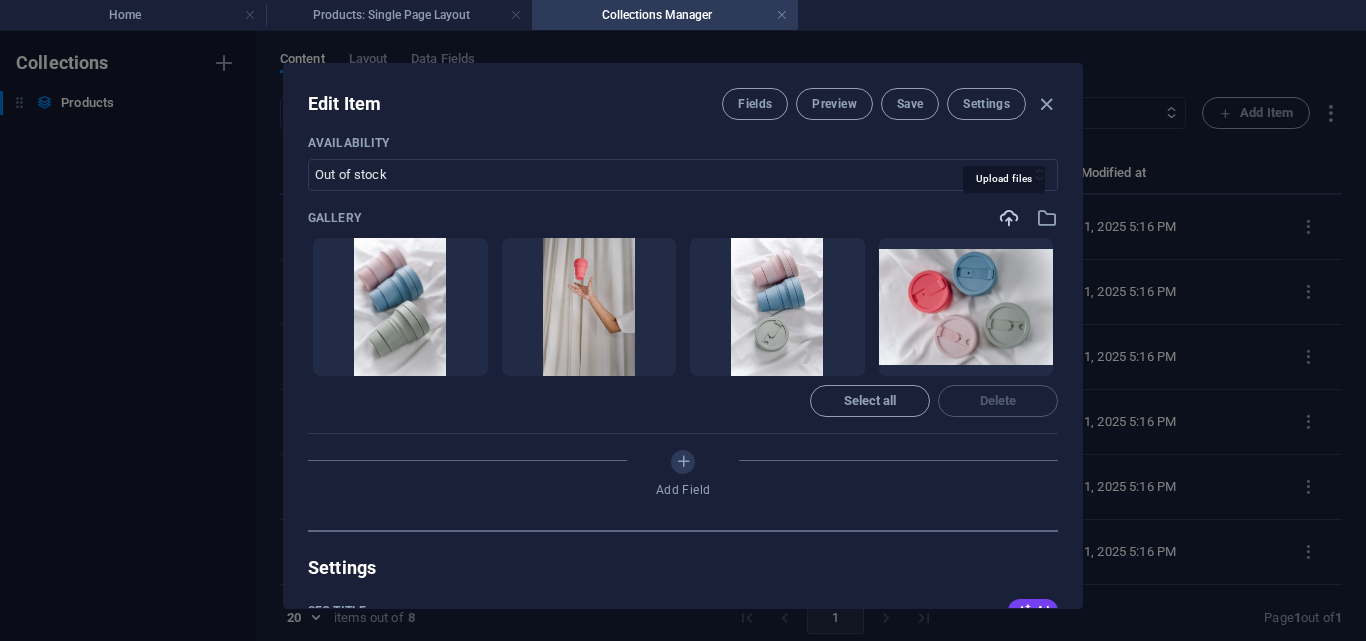 click at bounding box center [1009, 218] 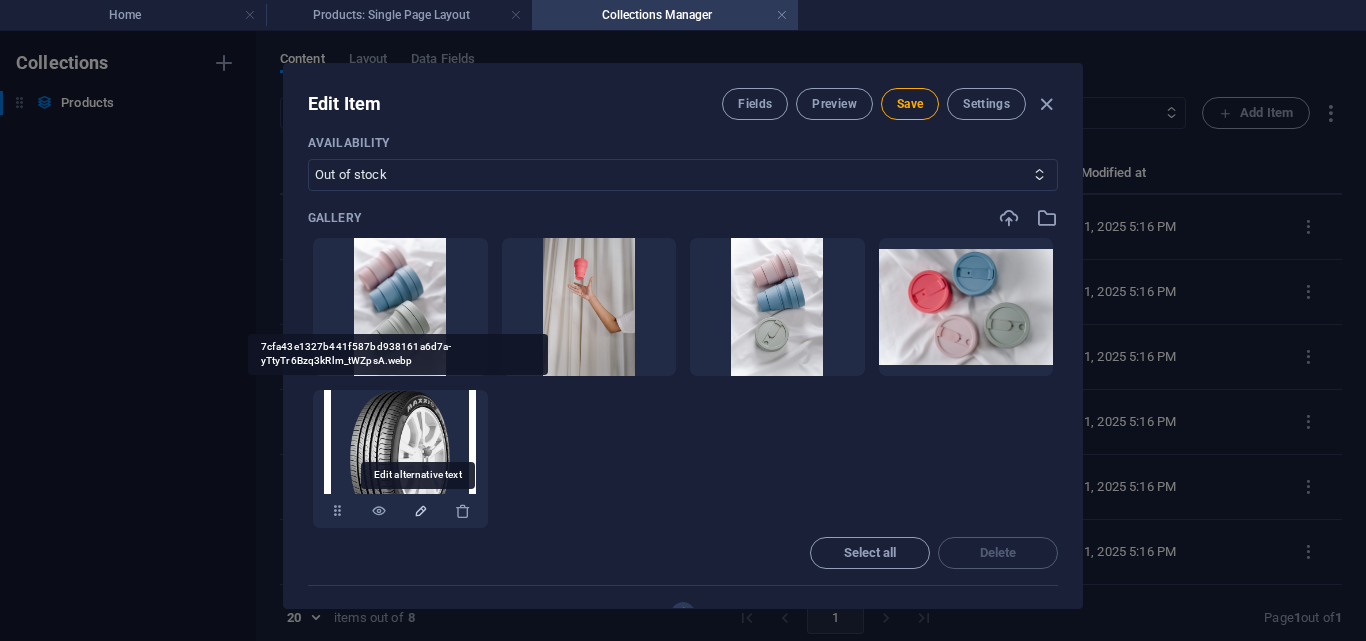click at bounding box center (421, 511) 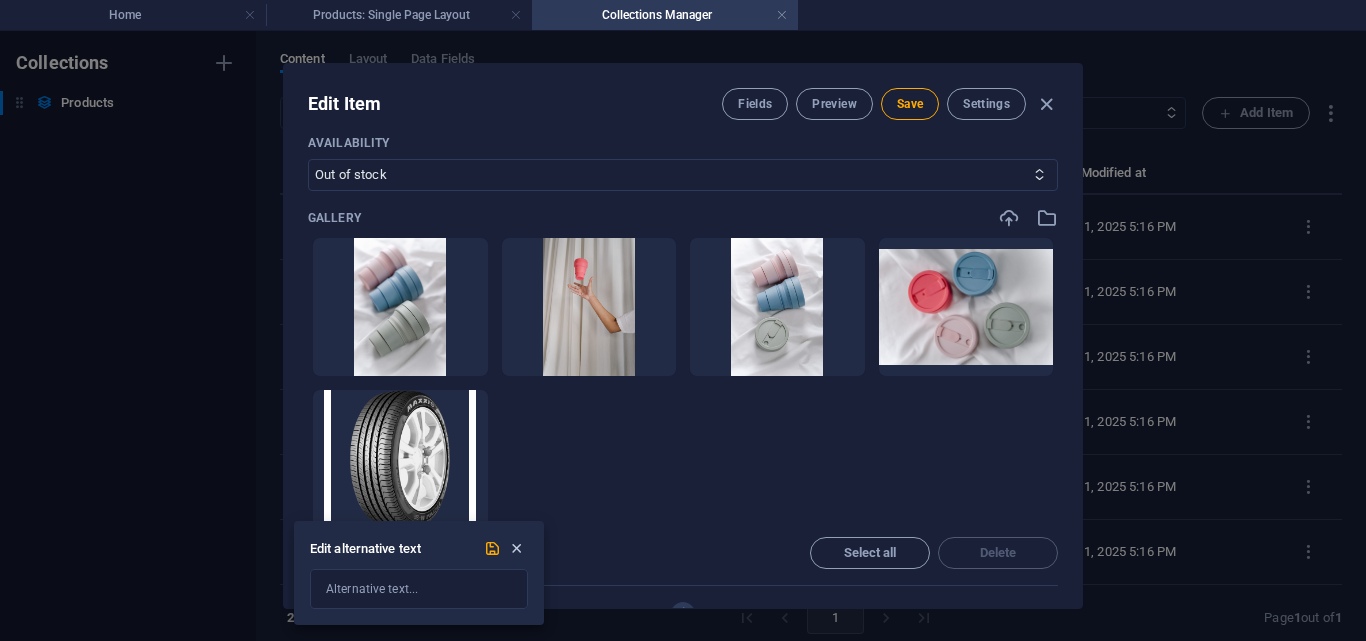 click at bounding box center (516, 548) 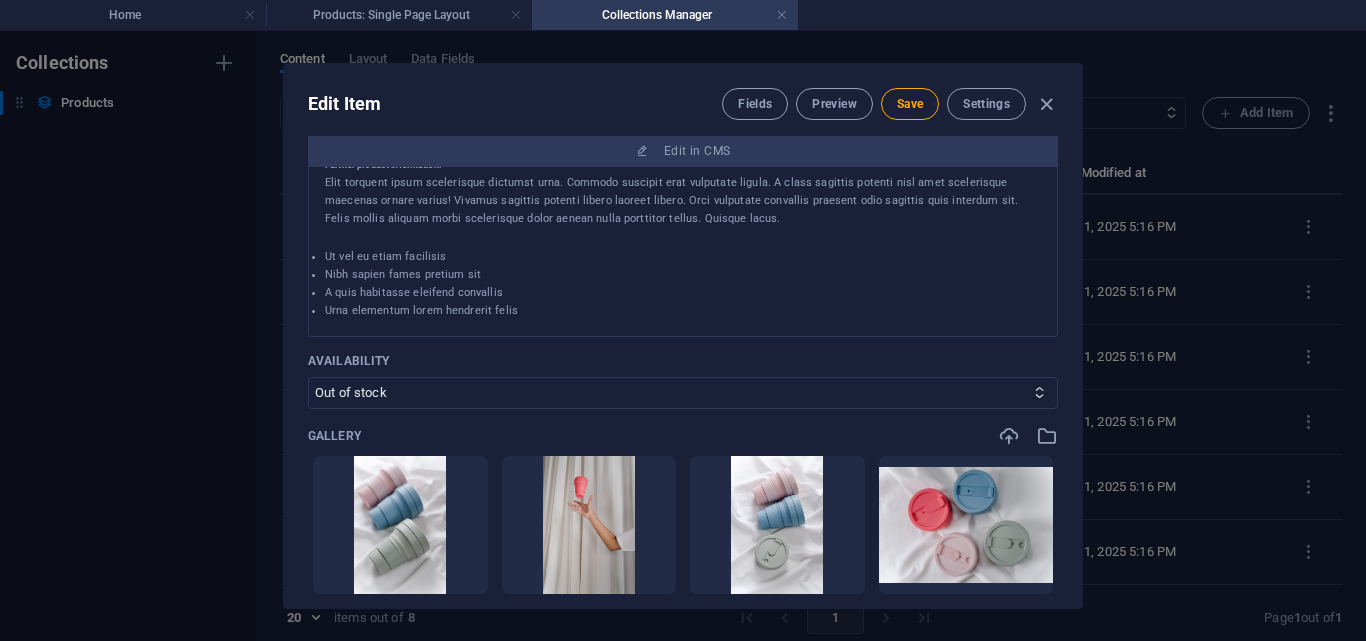 scroll, scrollTop: 647, scrollLeft: 0, axis: vertical 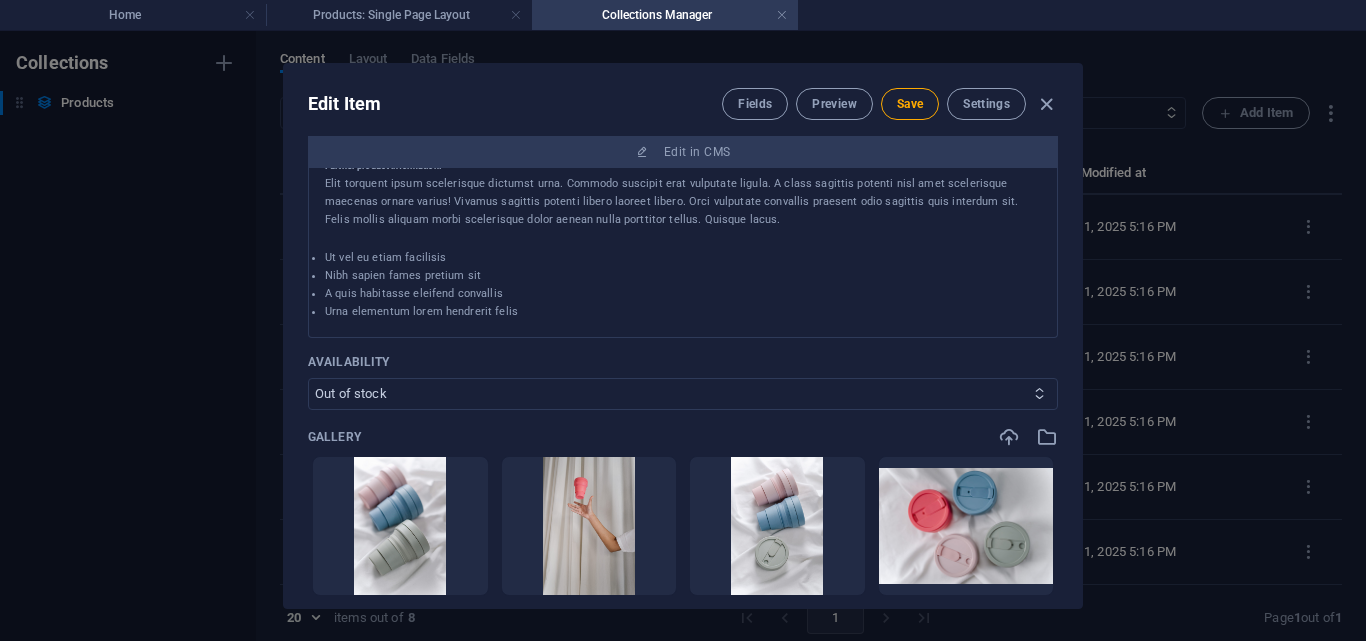click at bounding box center [1039, 393] 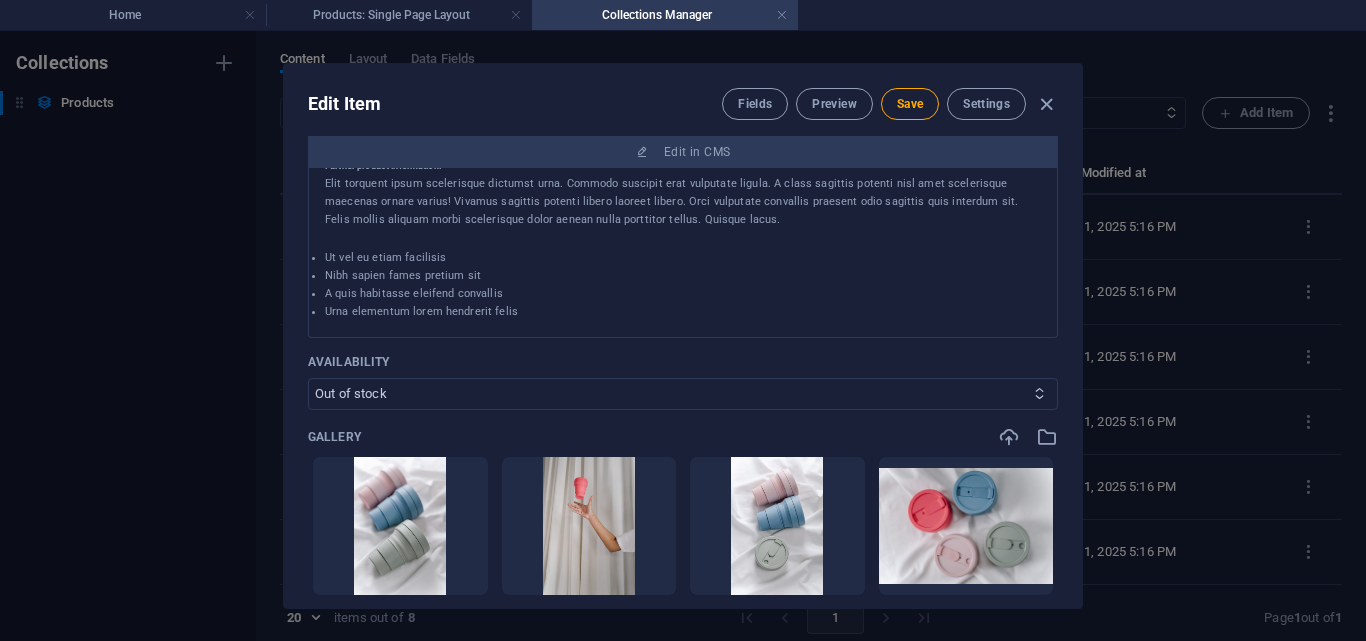 click on "In stock Out of stock" at bounding box center [683, 394] 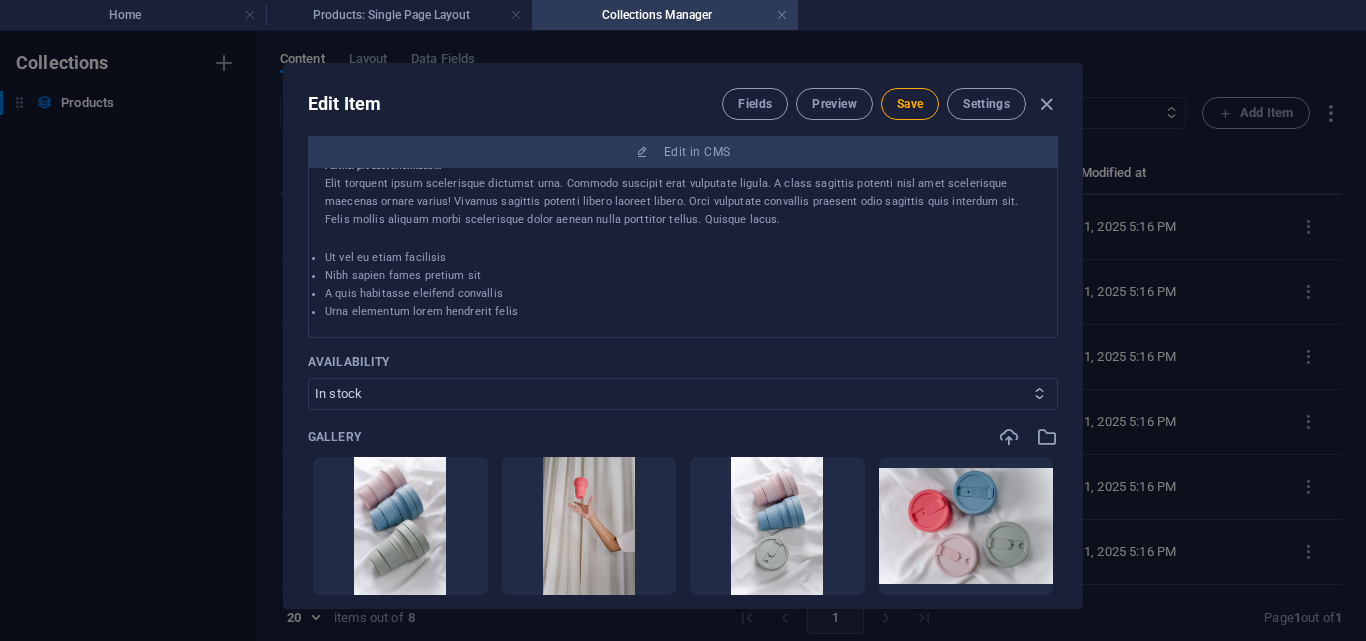 click on "In stock Out of stock" at bounding box center [683, 394] 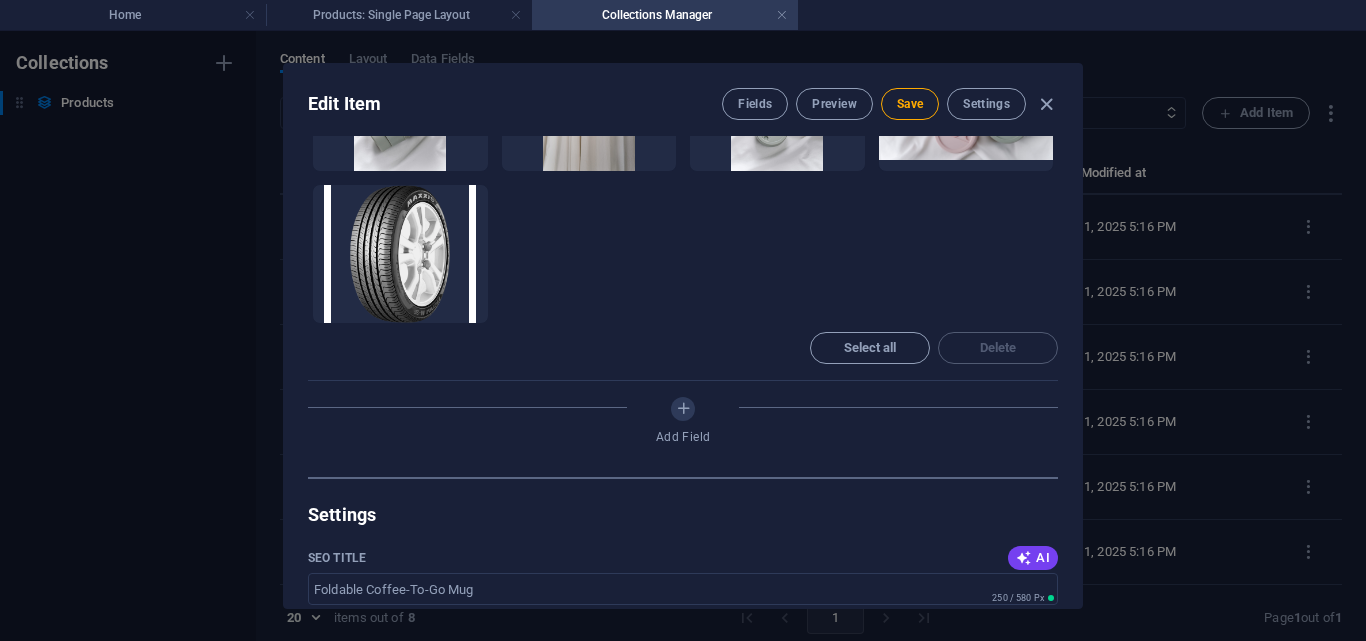 scroll, scrollTop: 1119, scrollLeft: 0, axis: vertical 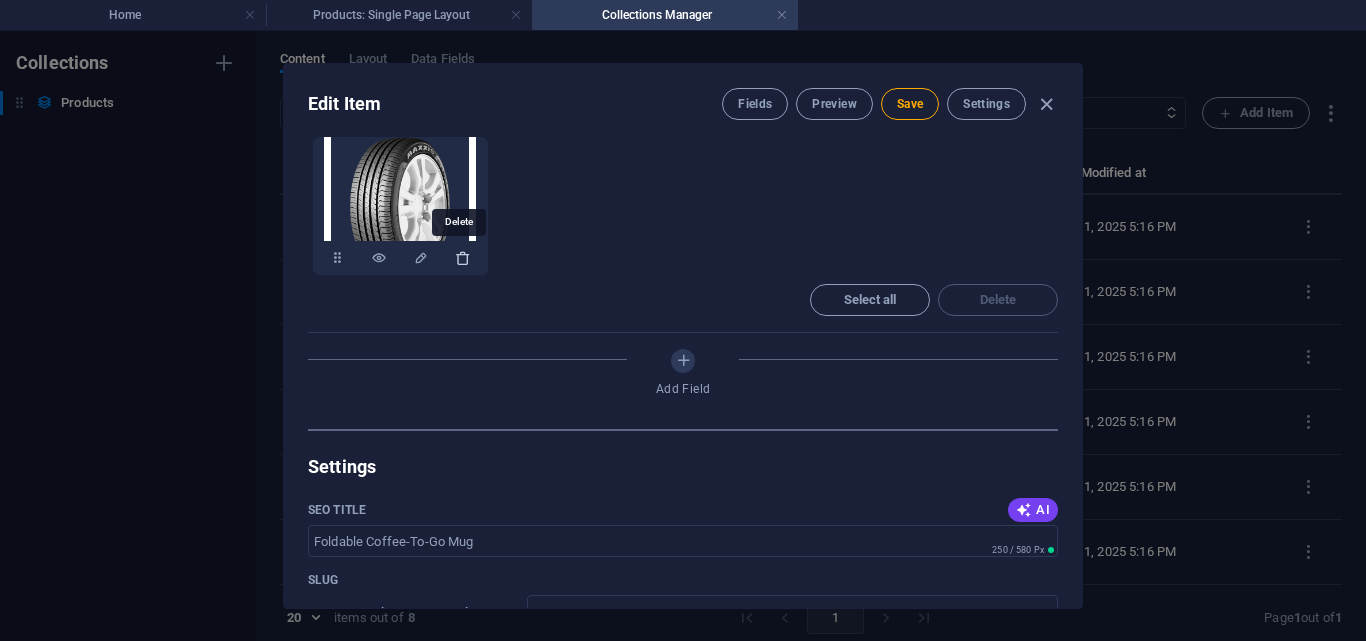 click at bounding box center [463, 258] 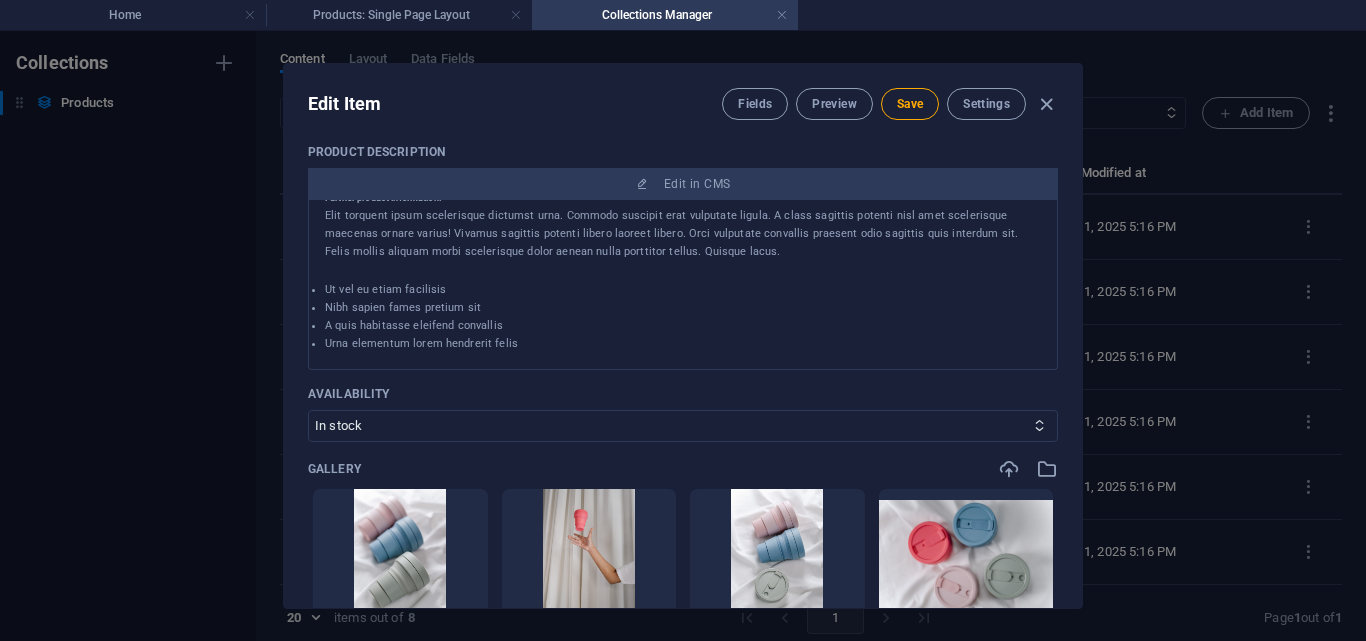scroll, scrollTop: 637, scrollLeft: 0, axis: vertical 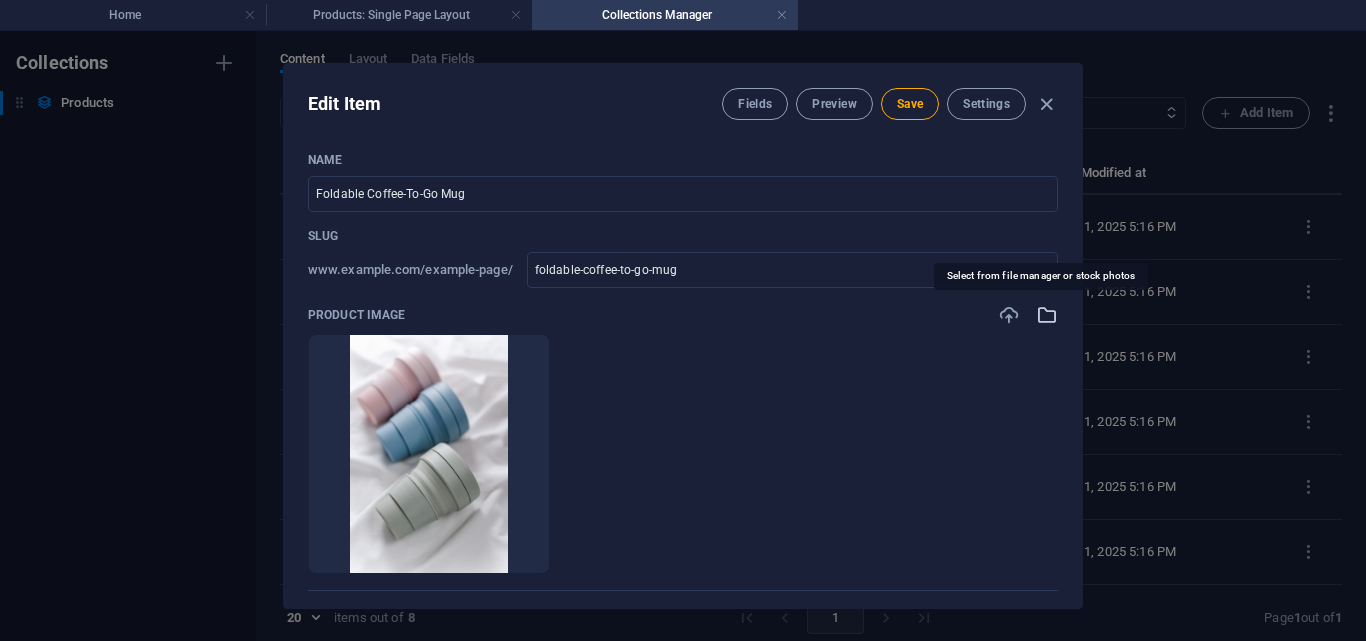 click at bounding box center (1047, 315) 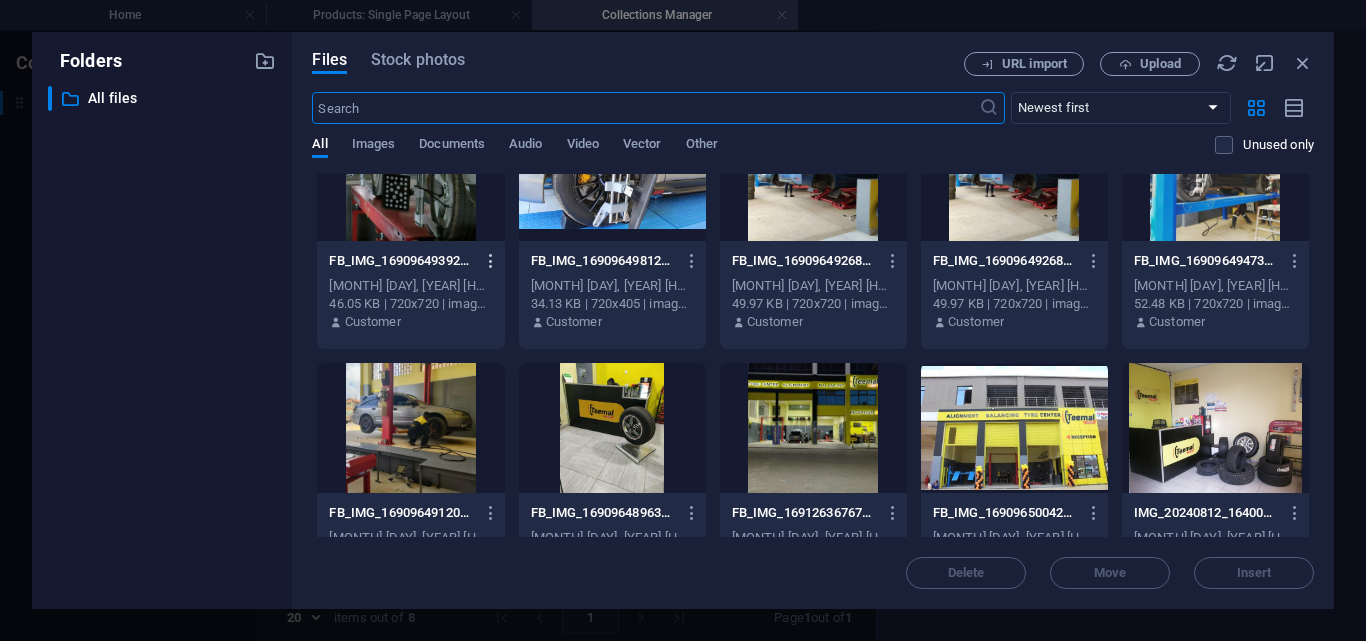 scroll, scrollTop: 63, scrollLeft: 0, axis: vertical 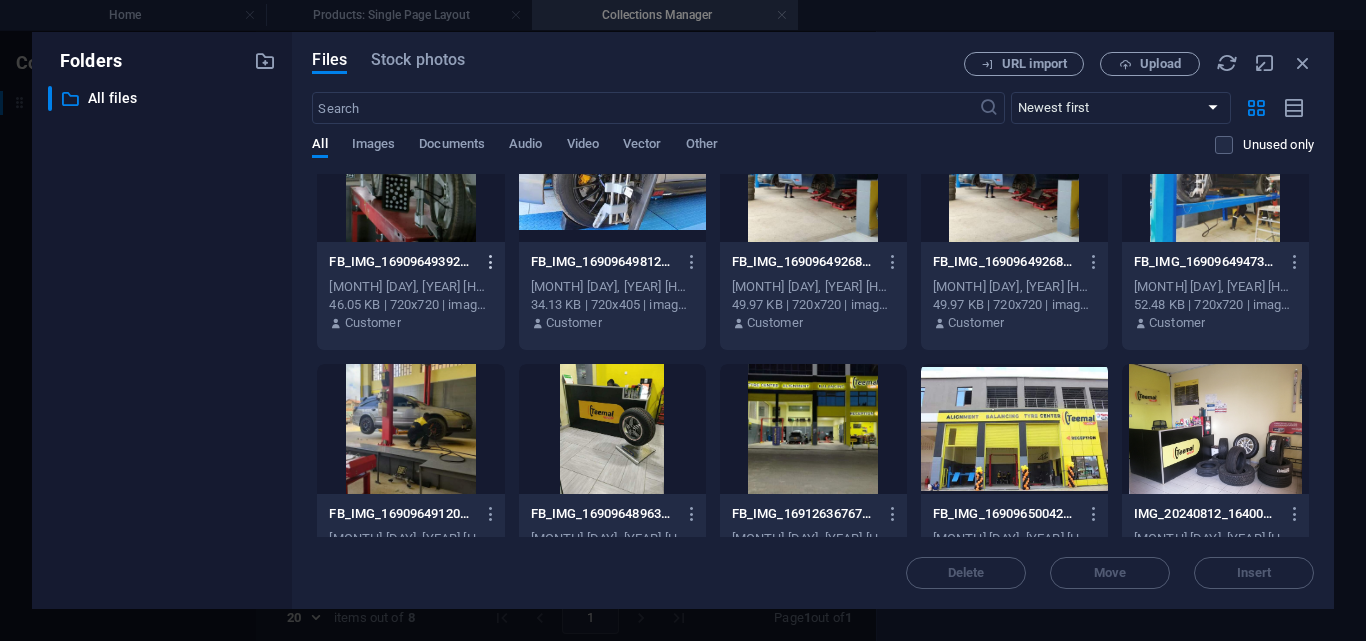 click at bounding box center [491, 262] 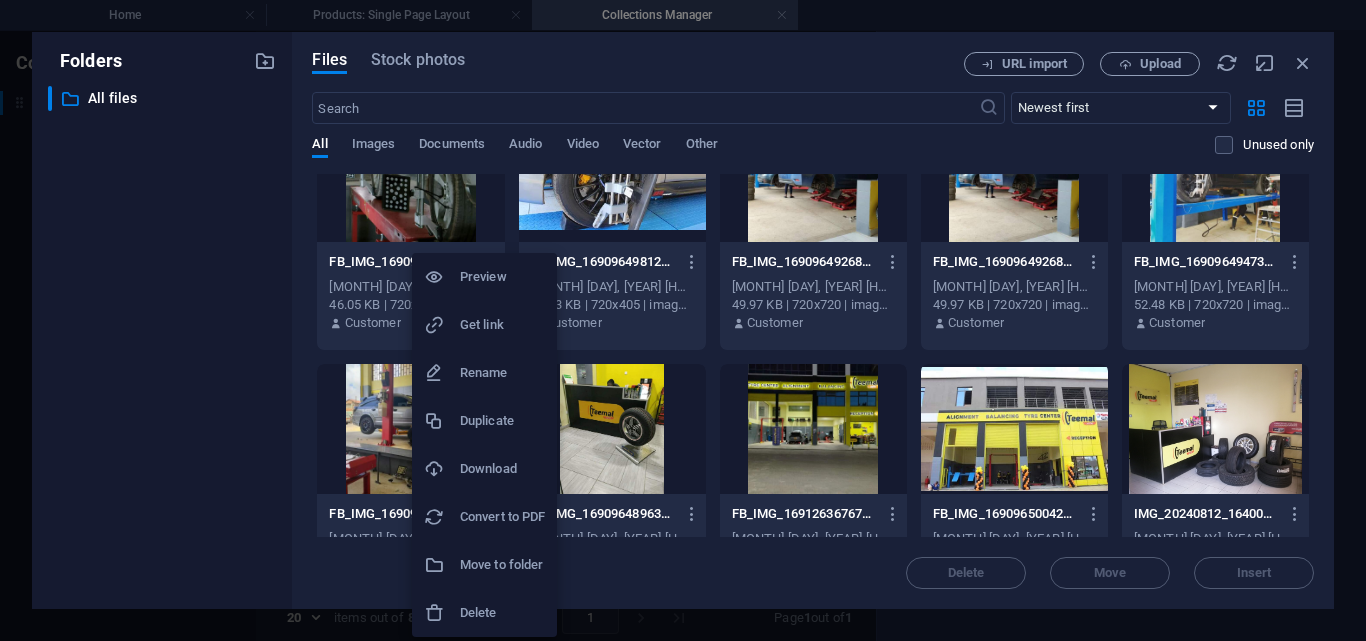 click on "Delete" at bounding box center [502, 613] 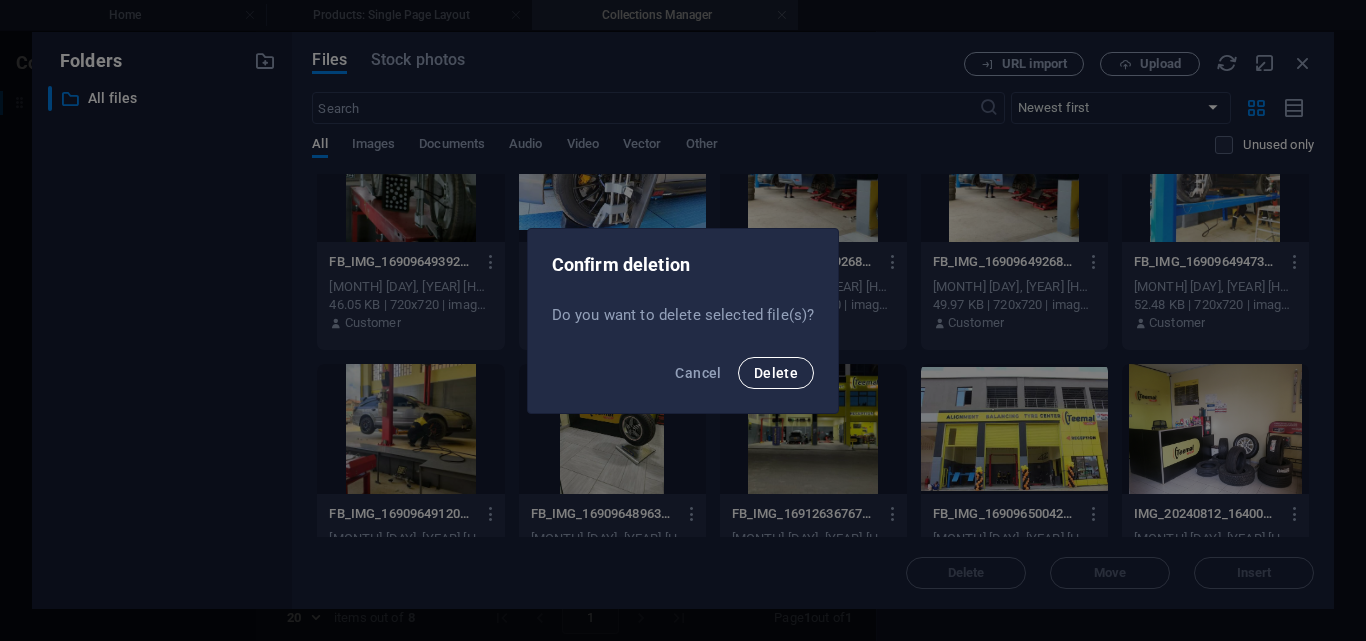 click on "Delete" at bounding box center [776, 373] 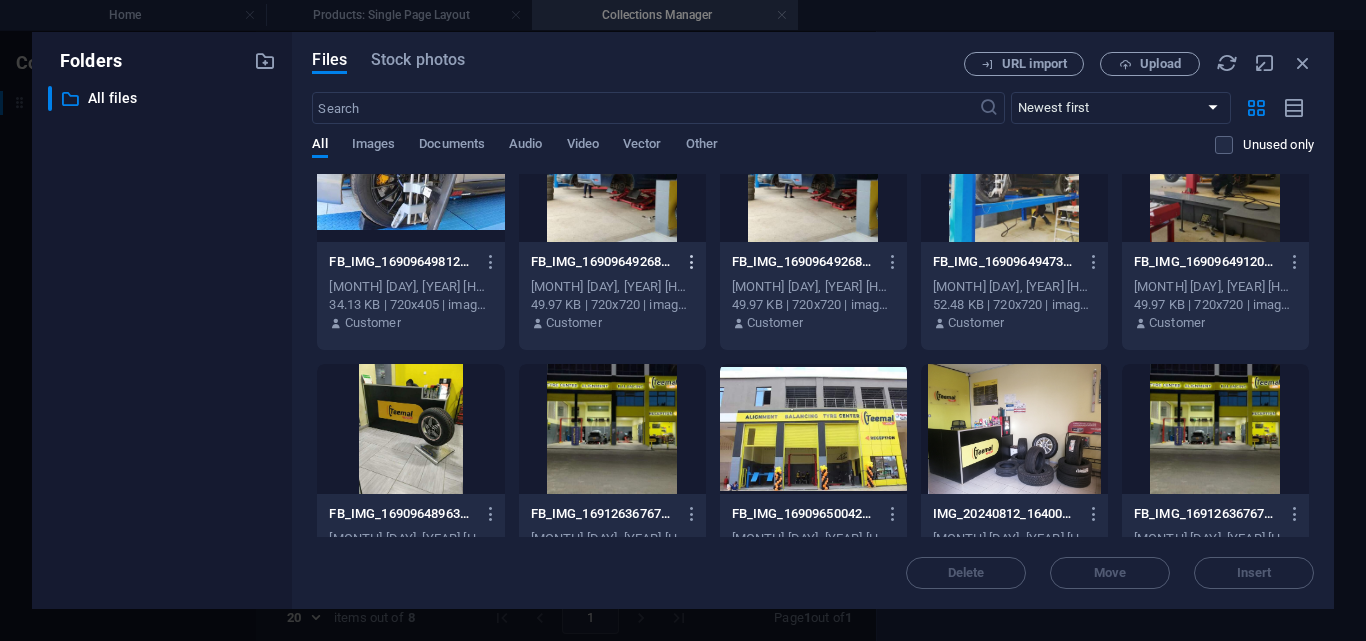 click at bounding box center [692, 262] 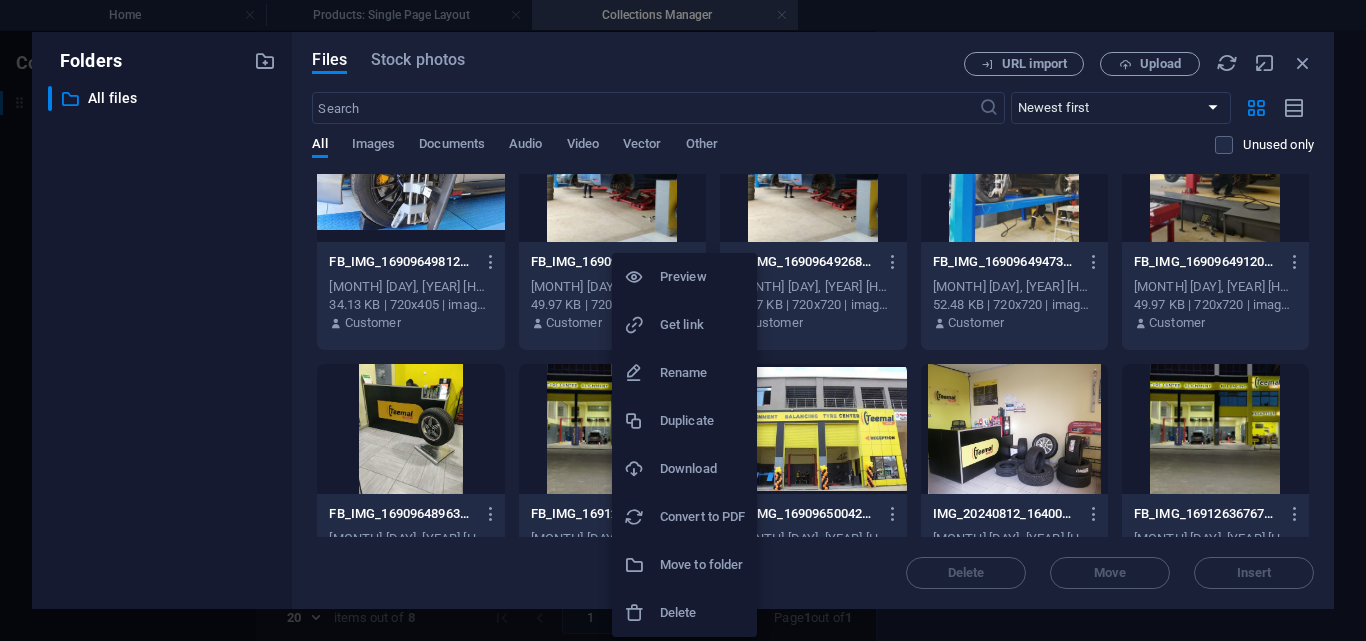 click on "Delete" at bounding box center [702, 613] 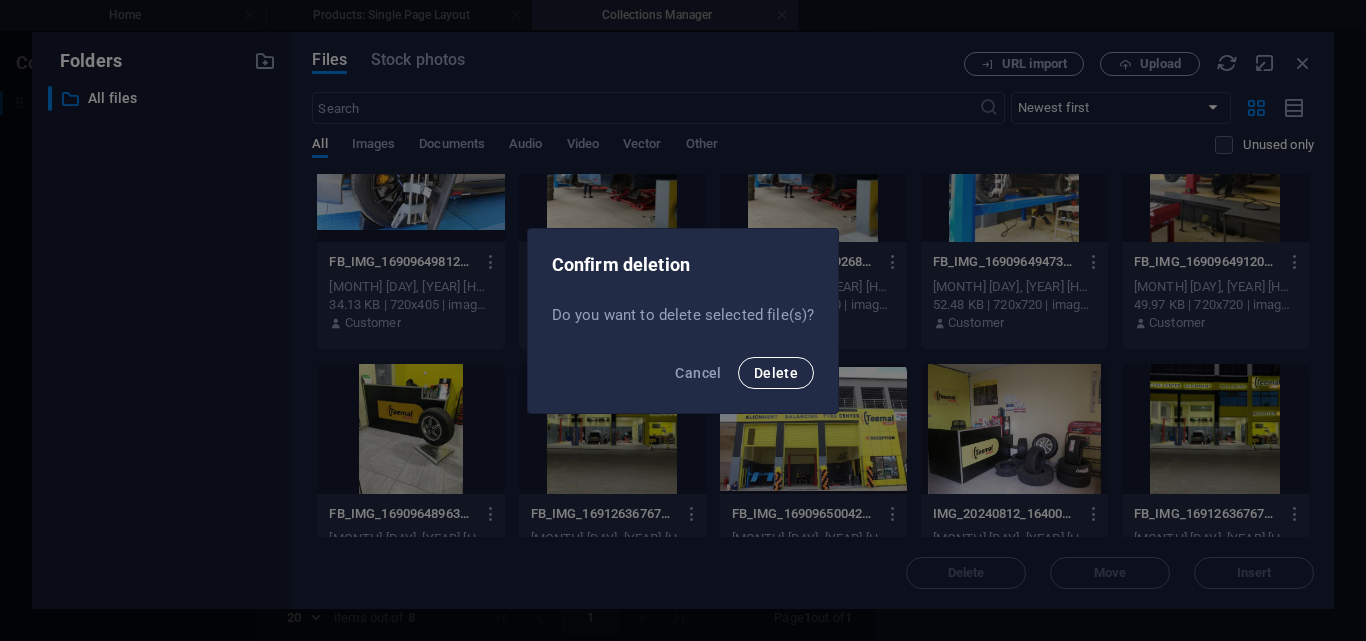click on "Delete" at bounding box center (776, 373) 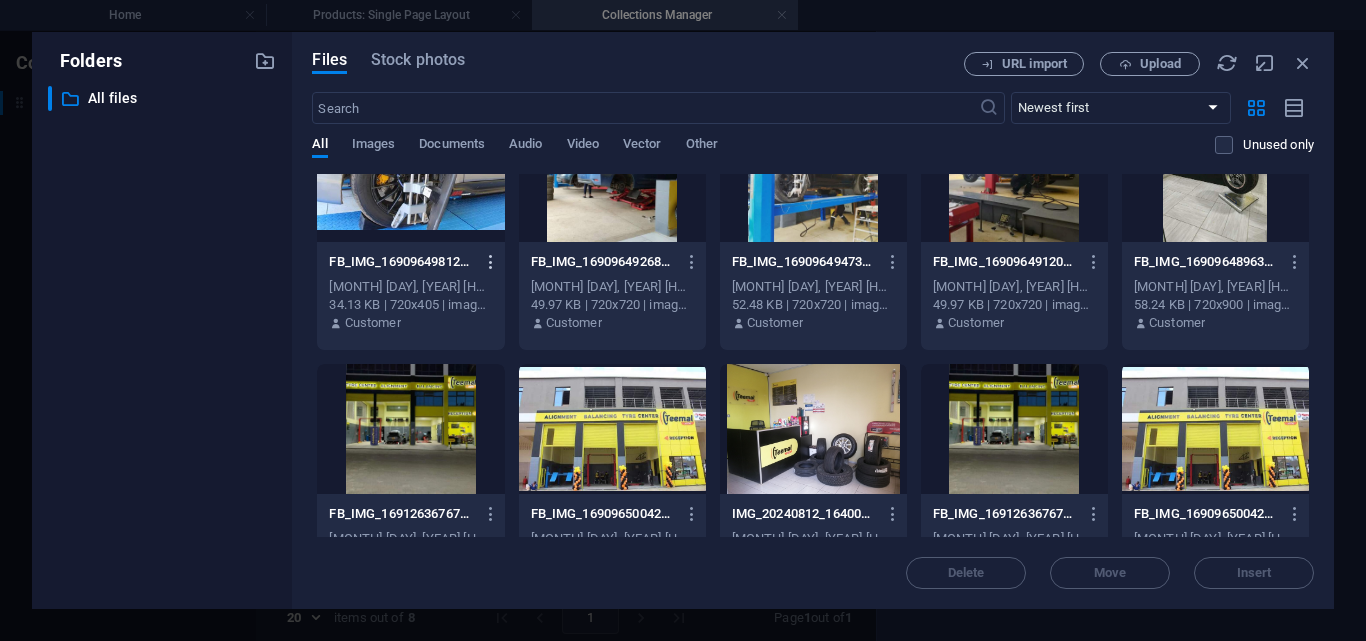 click at bounding box center (491, 262) 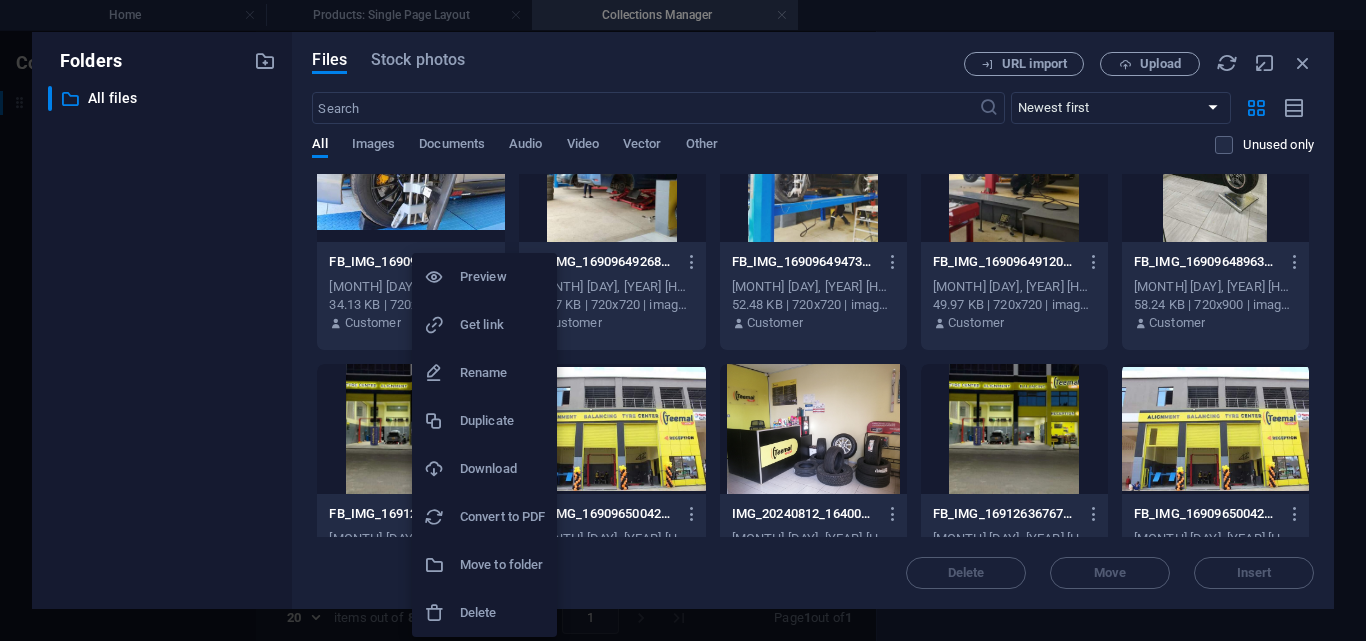 click on "Delete" at bounding box center [502, 613] 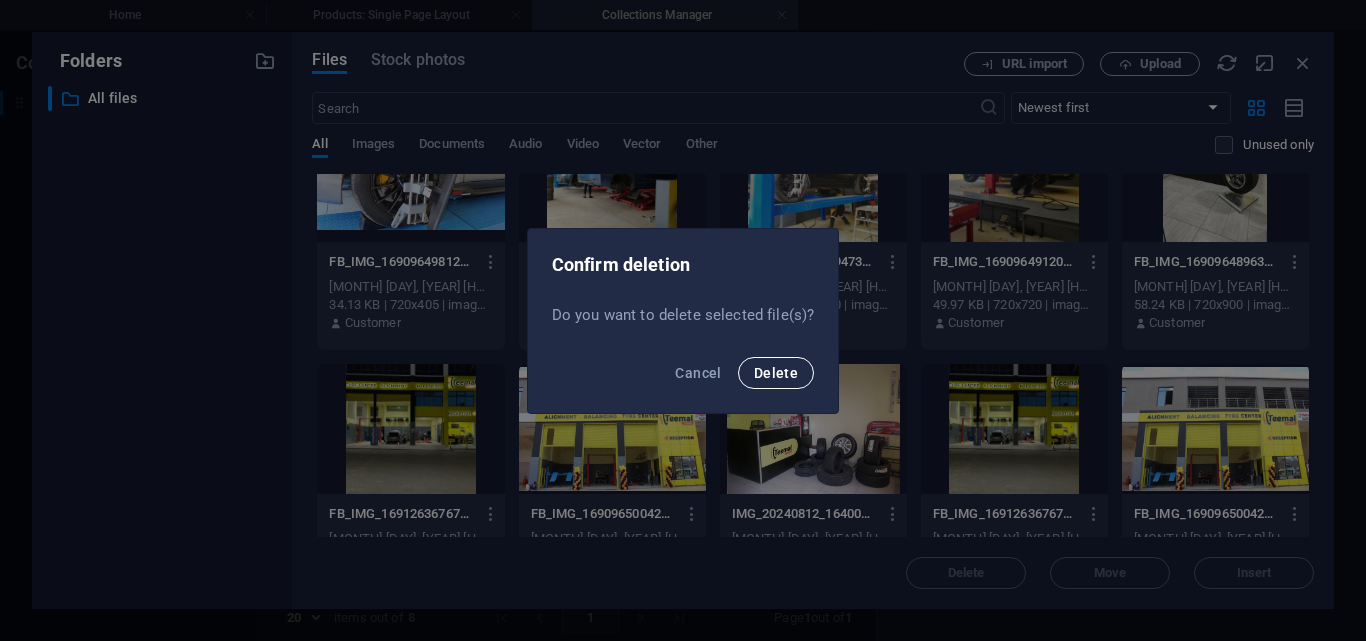 click on "Delete" at bounding box center (776, 373) 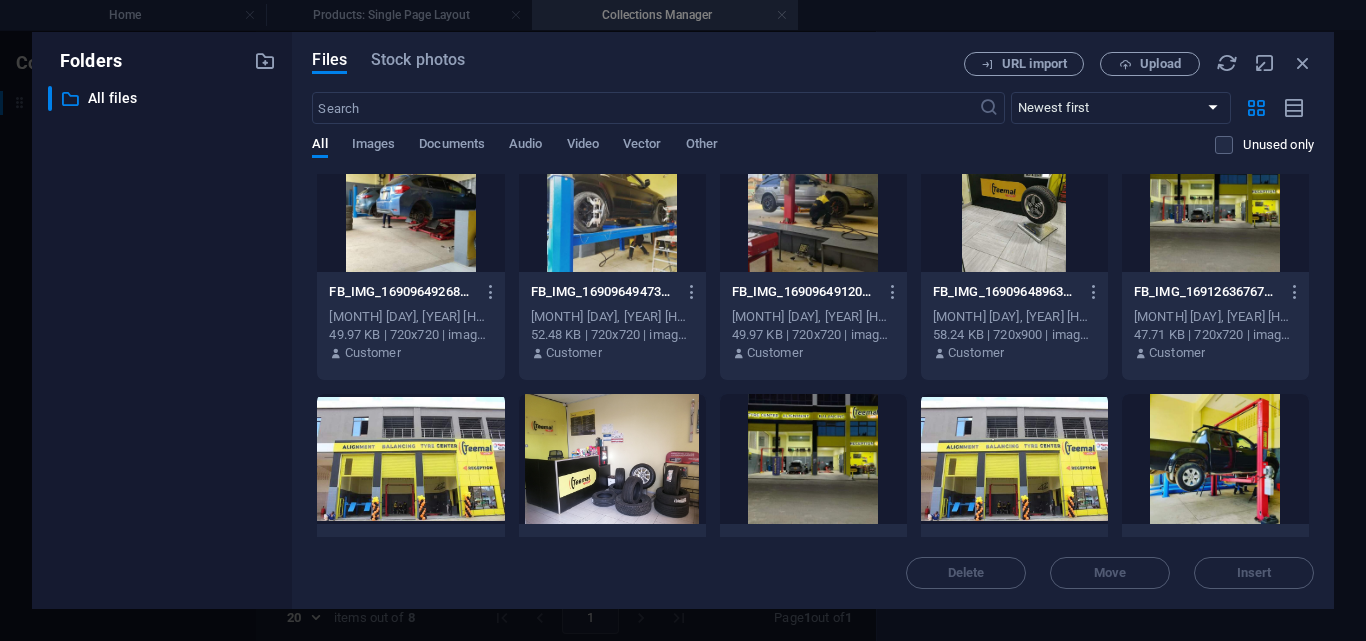 scroll, scrollTop: 0, scrollLeft: 0, axis: both 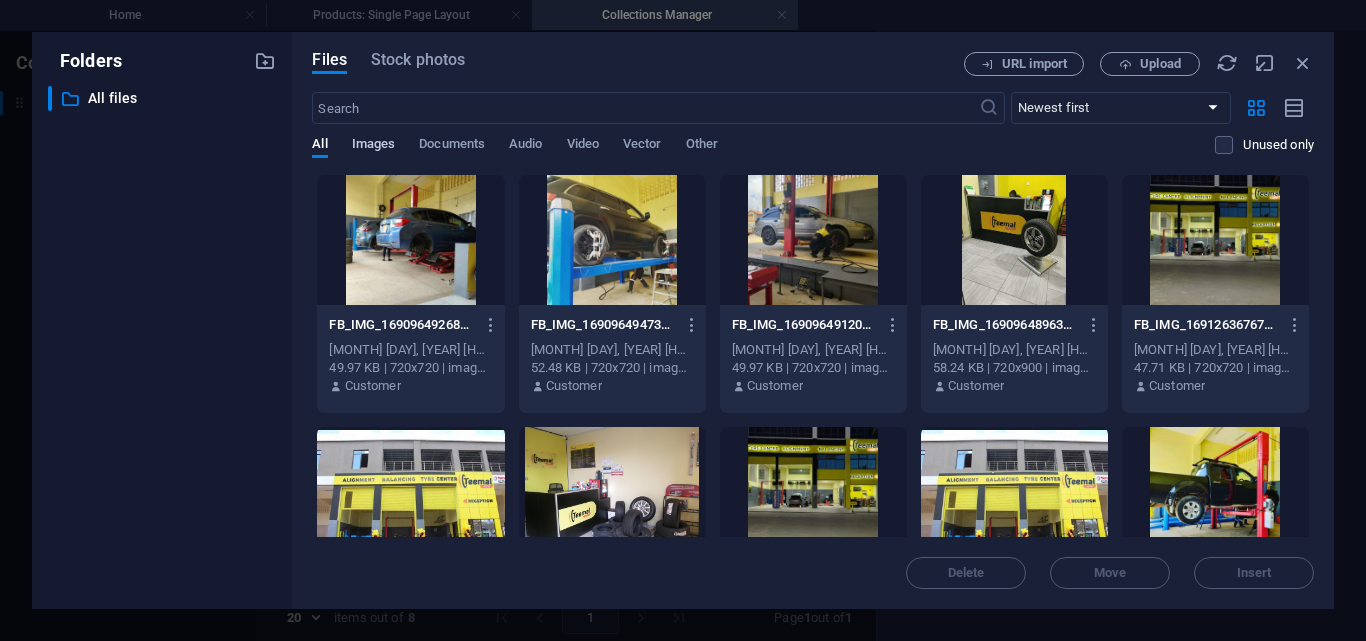 click on "Images" at bounding box center [374, 146] 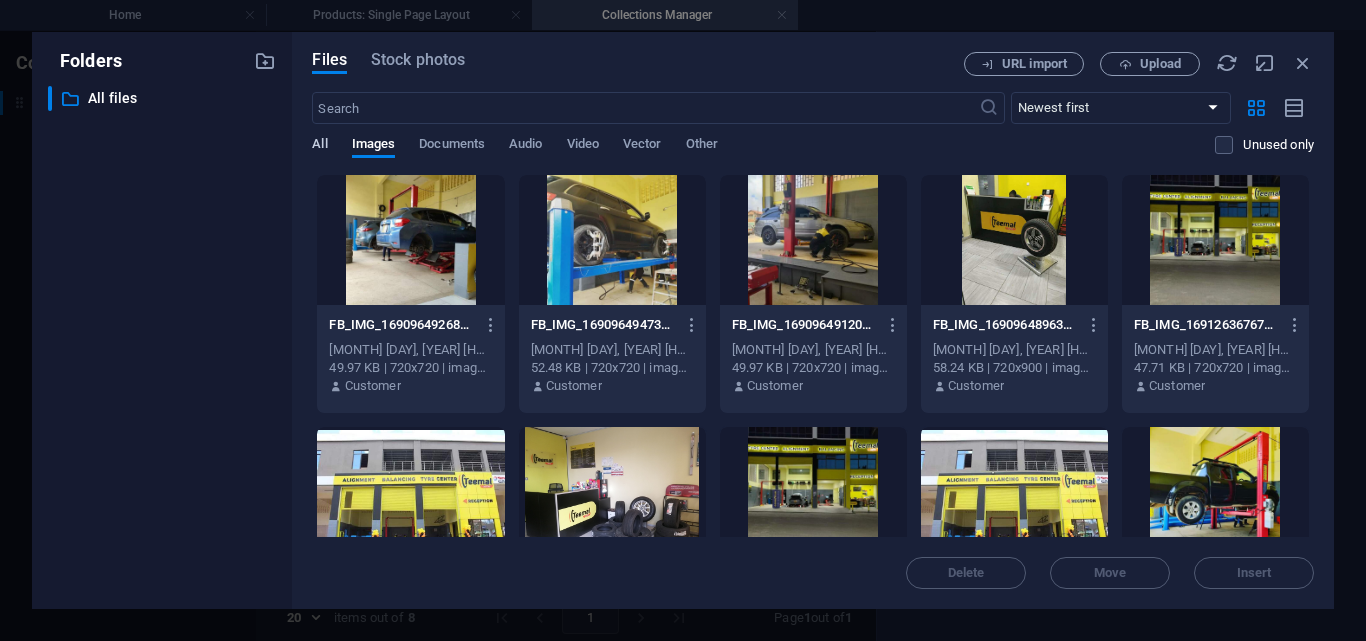 click on "All" at bounding box center (319, 146) 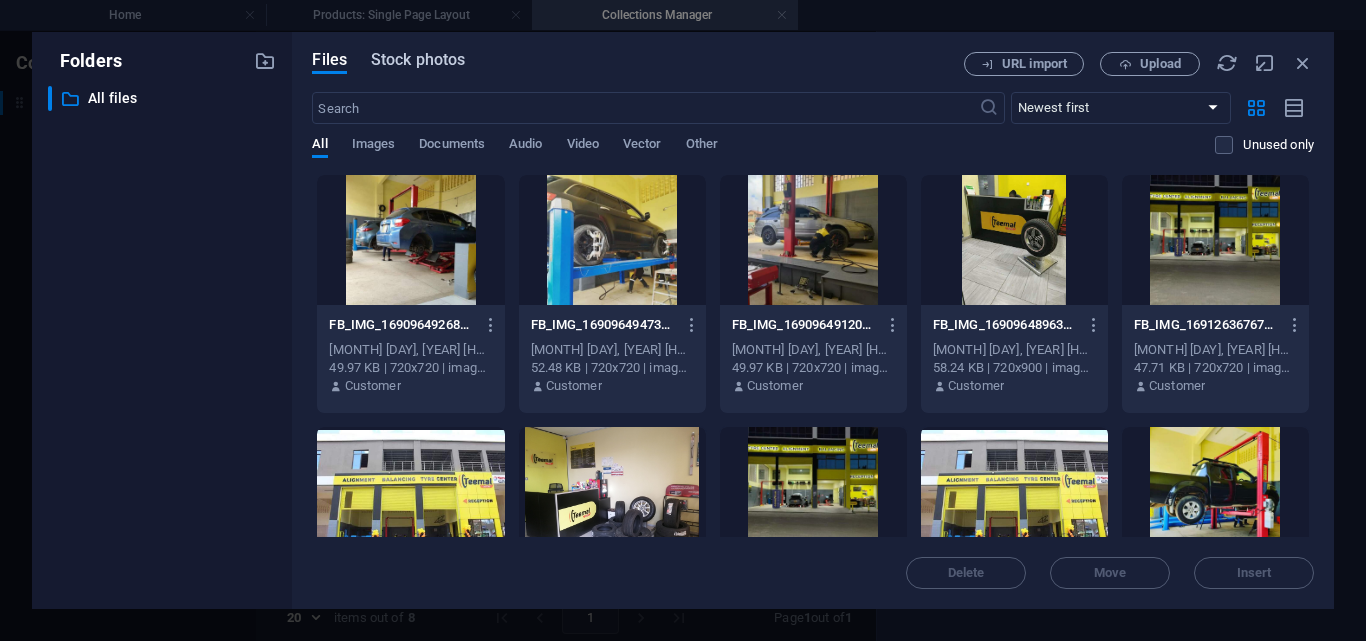 click on "Stock photos" at bounding box center [418, 60] 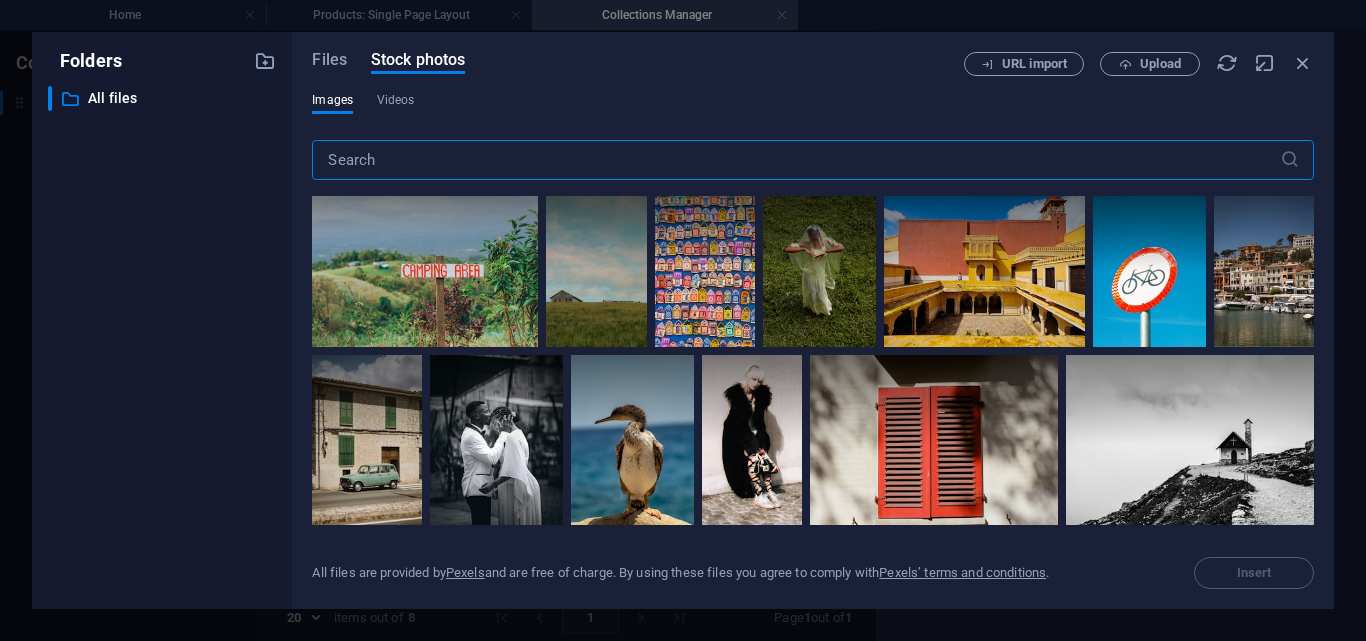 click at bounding box center [795, 160] 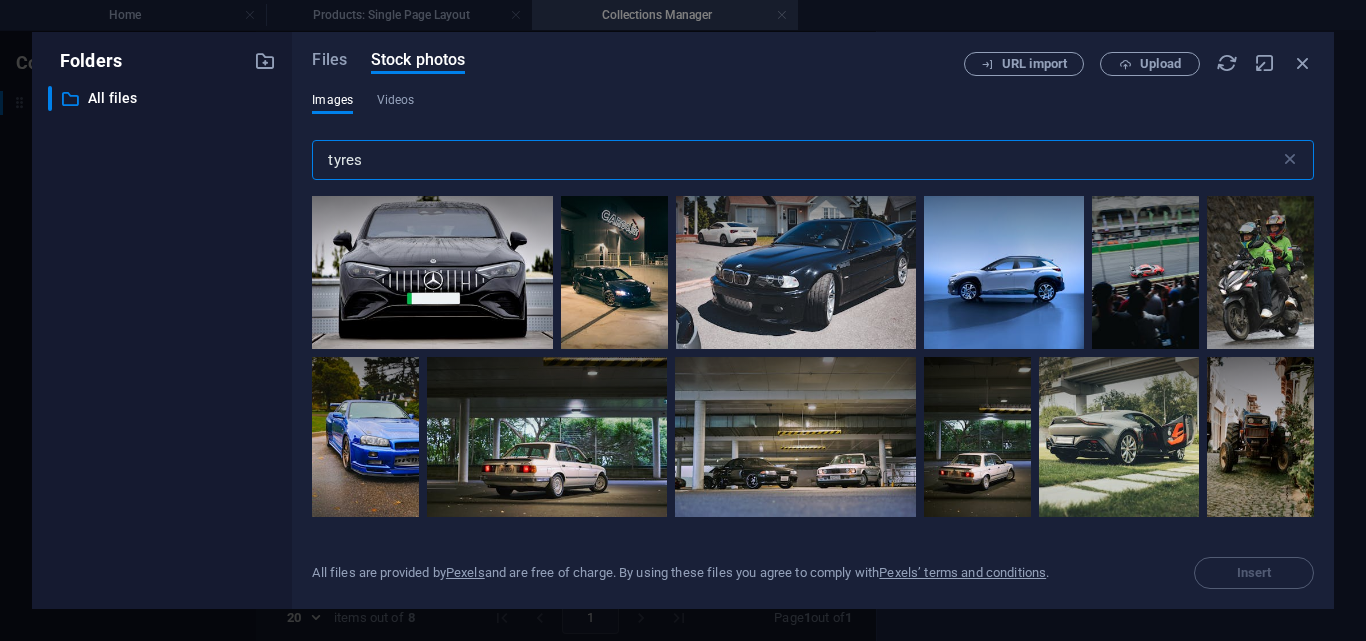 scroll, scrollTop: 5256, scrollLeft: 0, axis: vertical 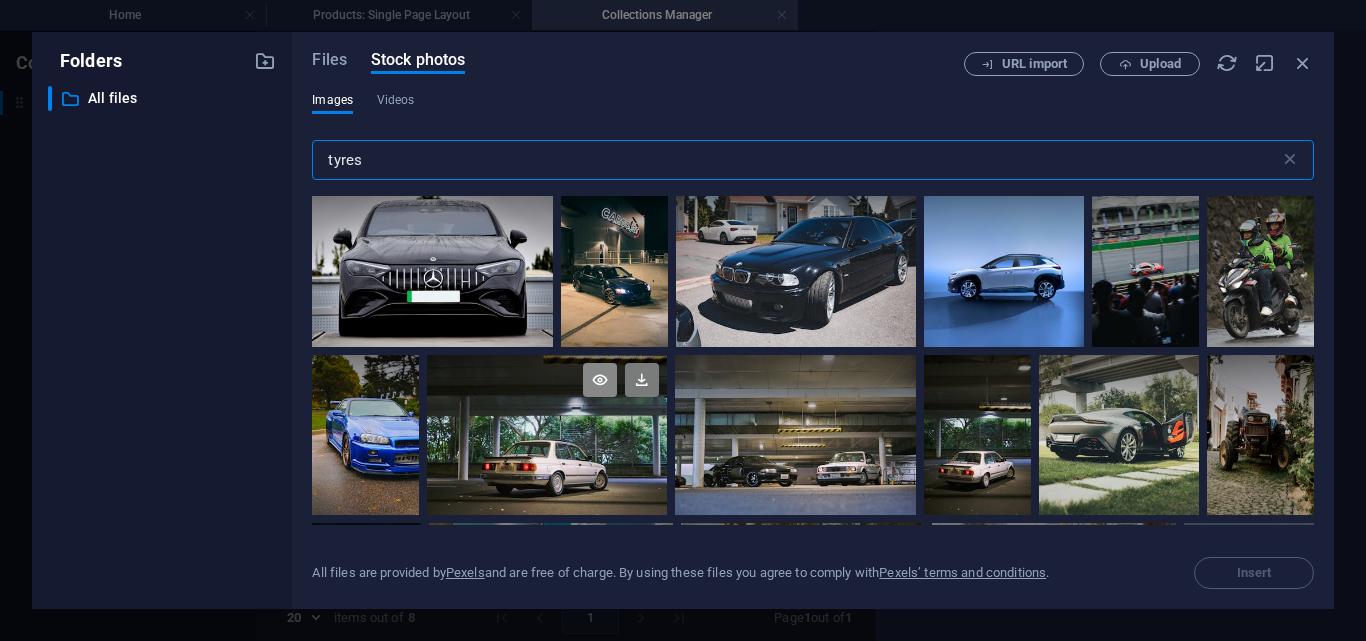 type on "tyres" 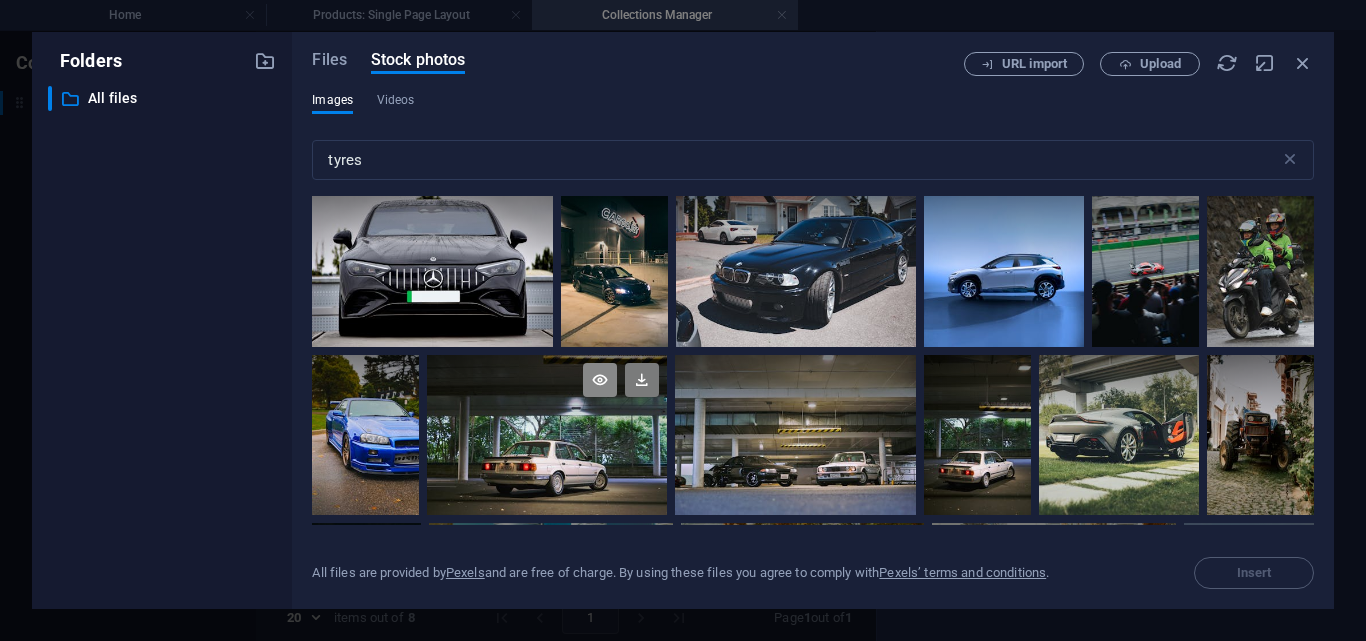 click at bounding box center (600, 380) 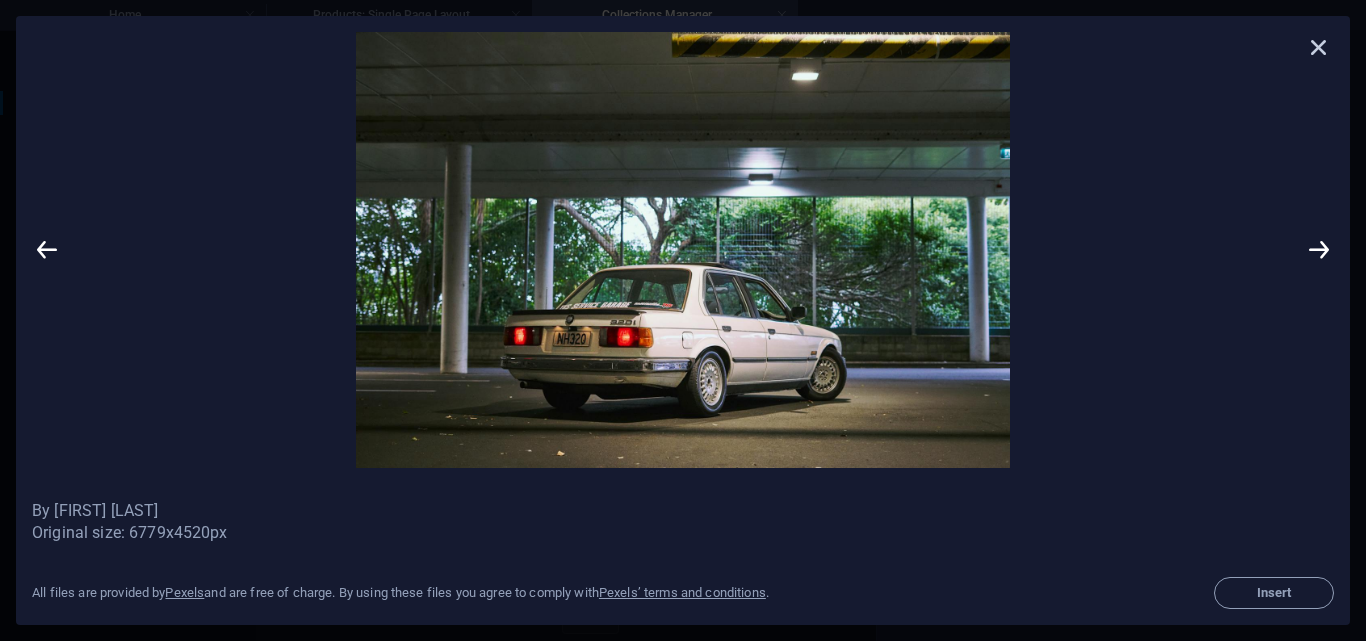 click at bounding box center [1319, 47] 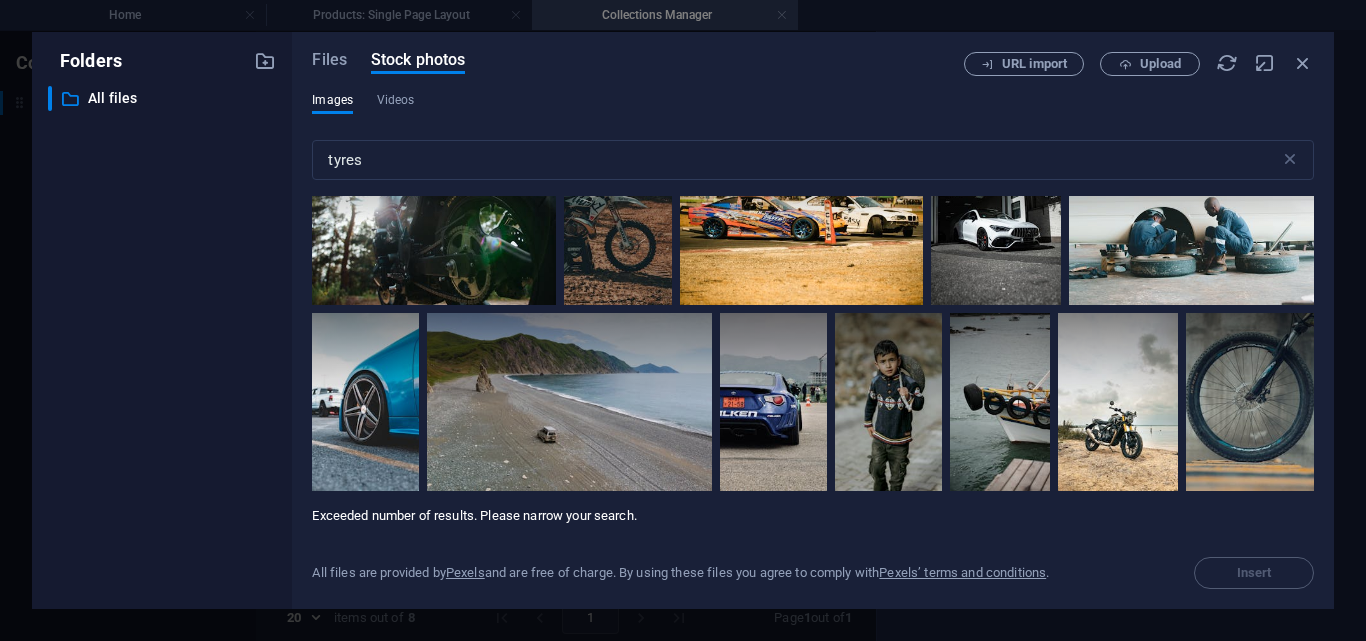 scroll, scrollTop: 16289, scrollLeft: 0, axis: vertical 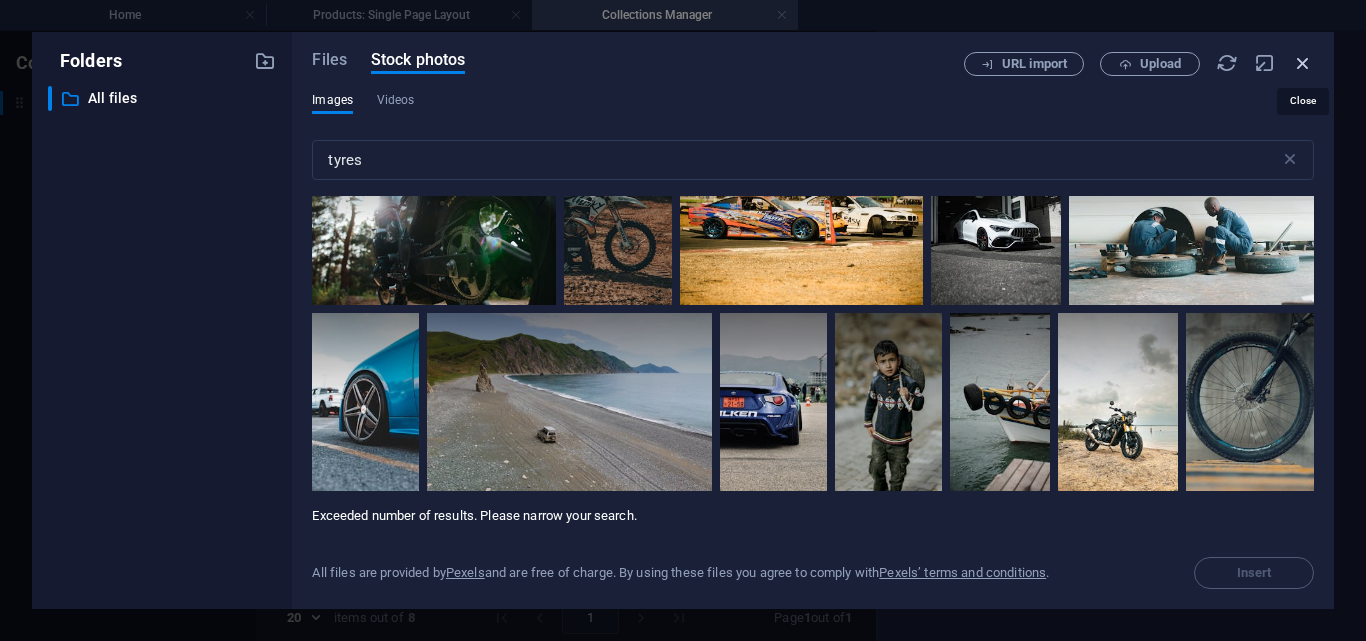 click at bounding box center (1303, 63) 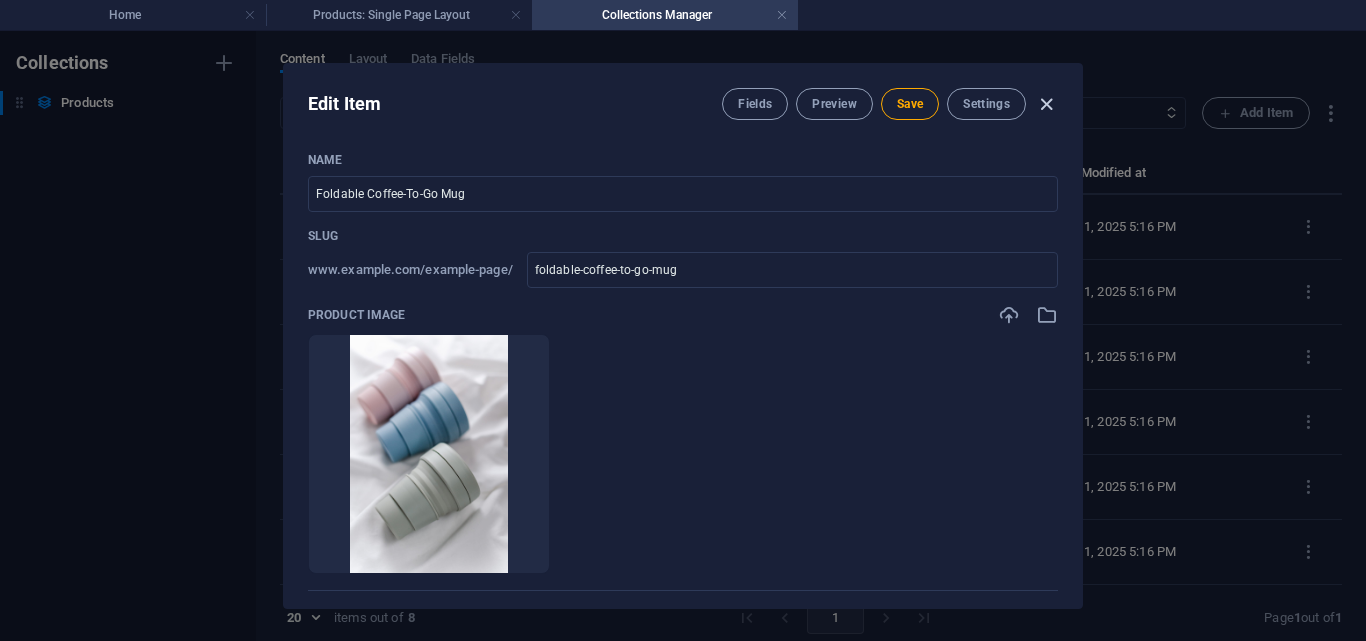 click at bounding box center [1046, 104] 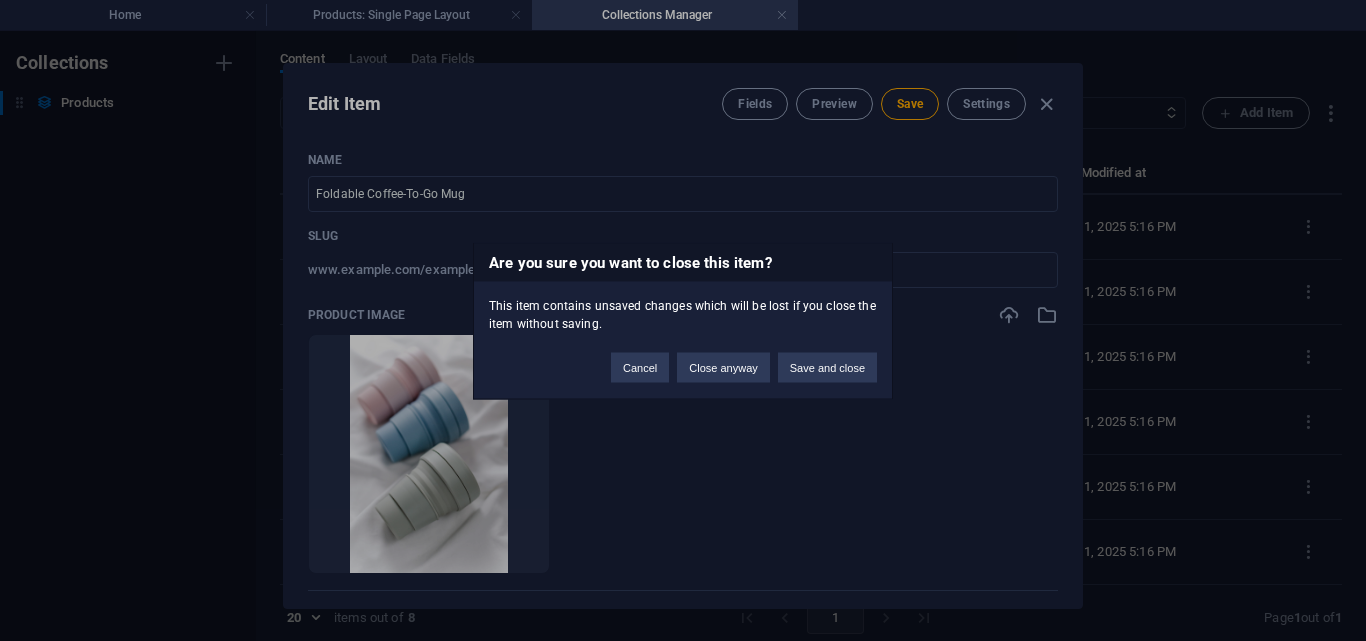click on "Are you sure you want to close this item? This item contains unsaved changes which will be lost if you close the item without saving. Cancel Close anyway Save and close" at bounding box center (683, 320) 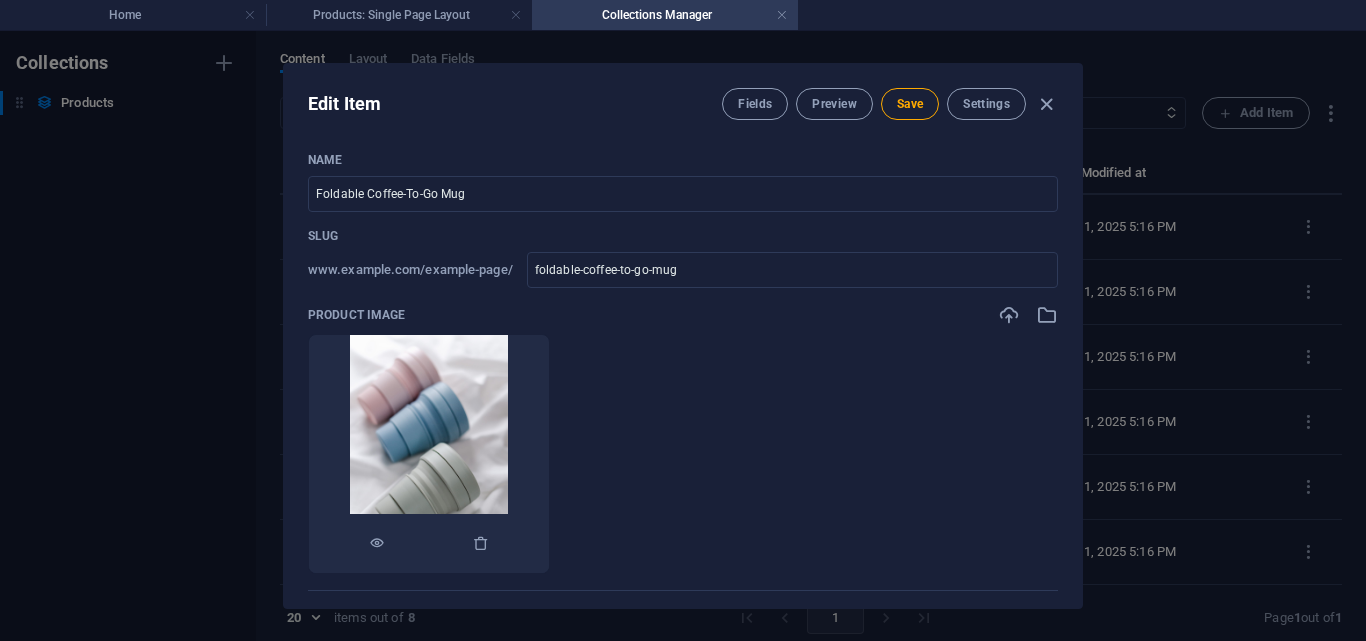click at bounding box center [429, 454] 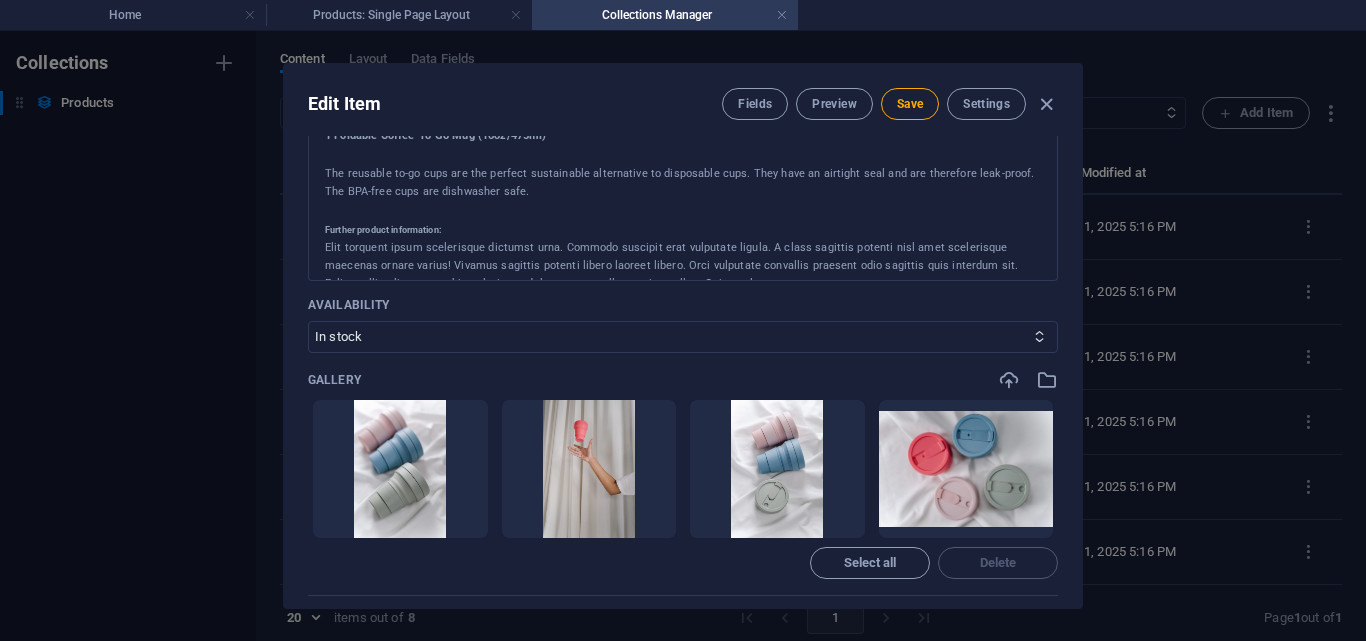 scroll, scrollTop: 705, scrollLeft: 0, axis: vertical 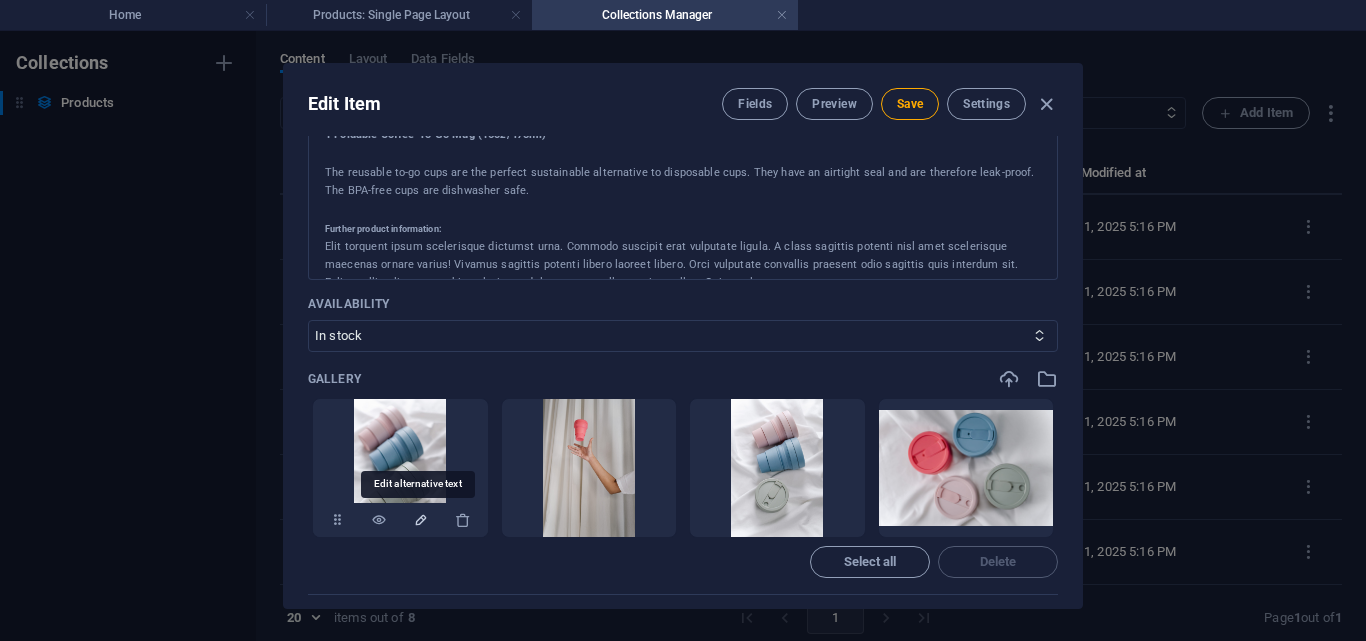 click at bounding box center [421, 520] 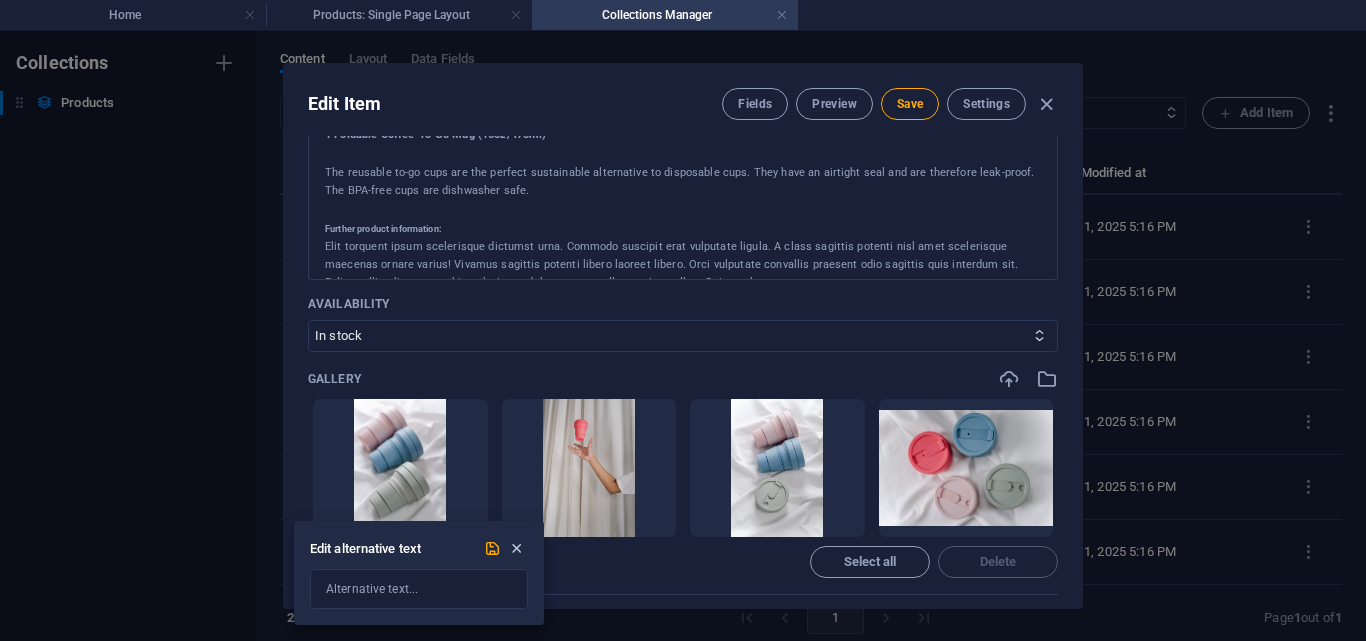 click at bounding box center [516, 548] 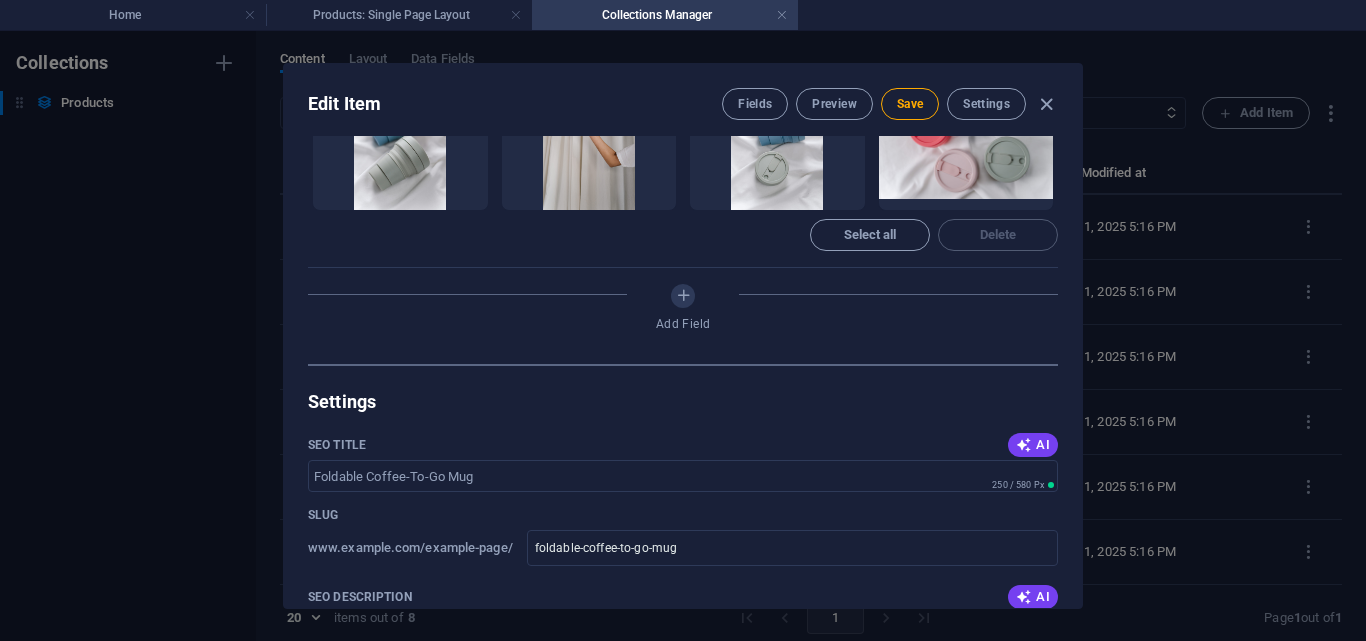 scroll, scrollTop: 1050, scrollLeft: 0, axis: vertical 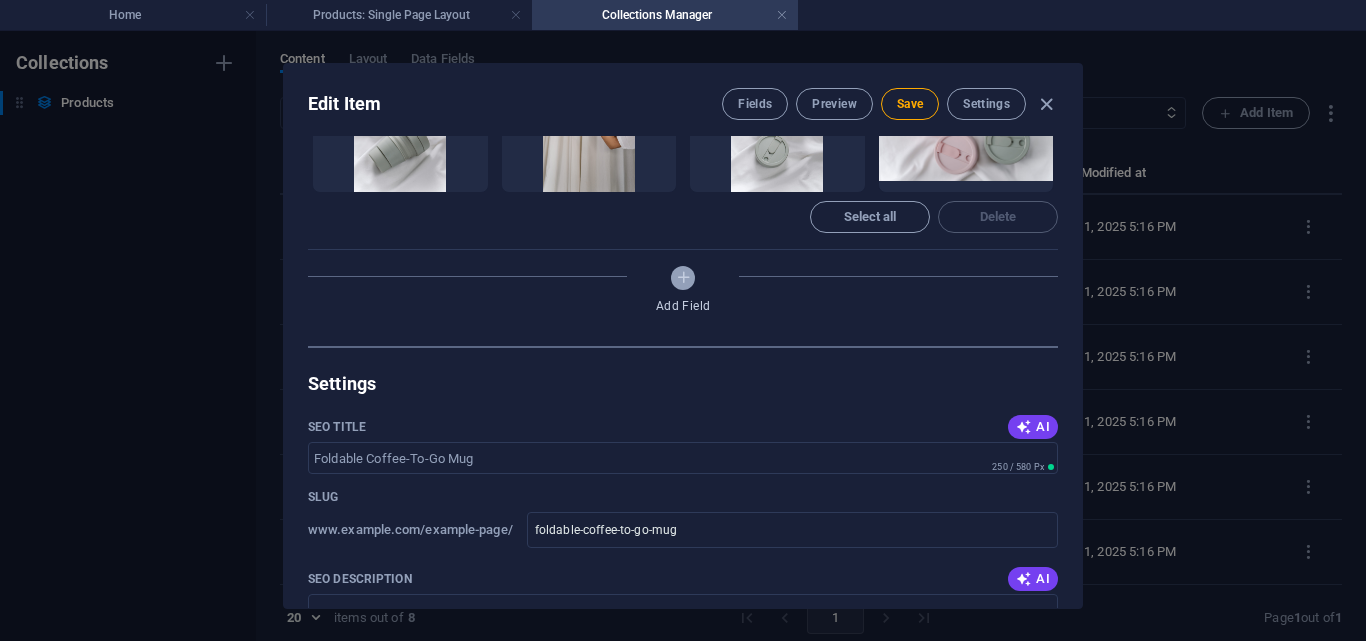 click at bounding box center (683, 277) 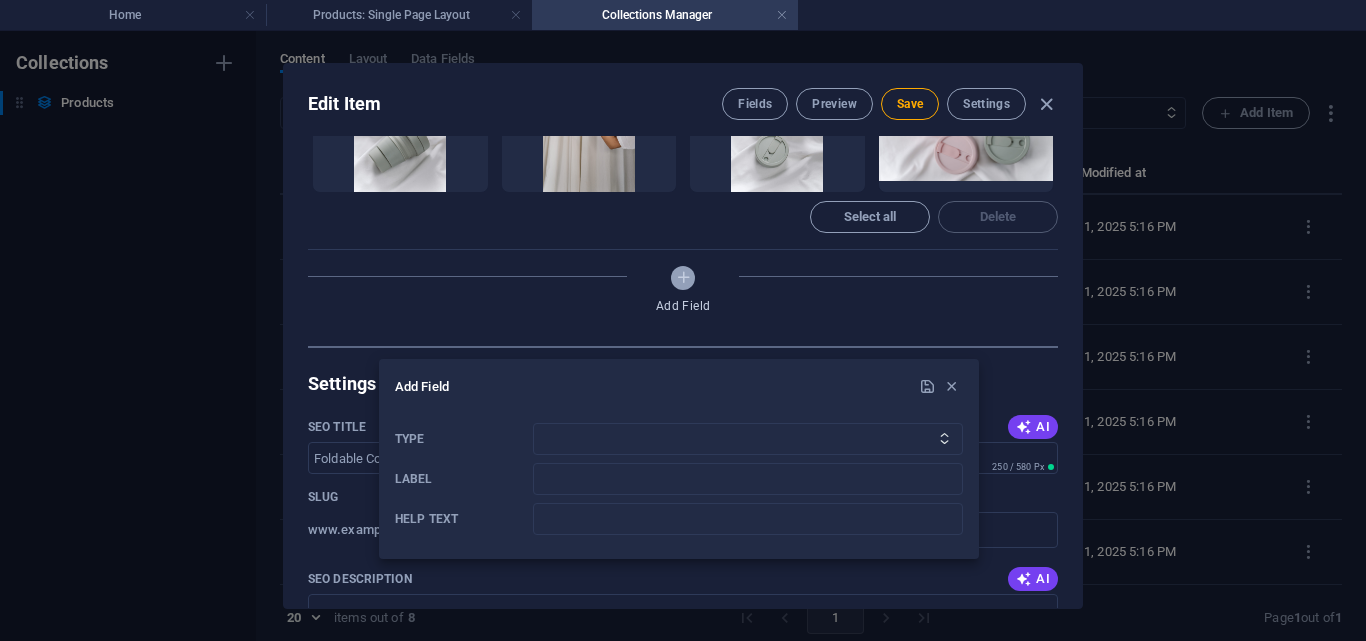 scroll, scrollTop: 972, scrollLeft: 0, axis: vertical 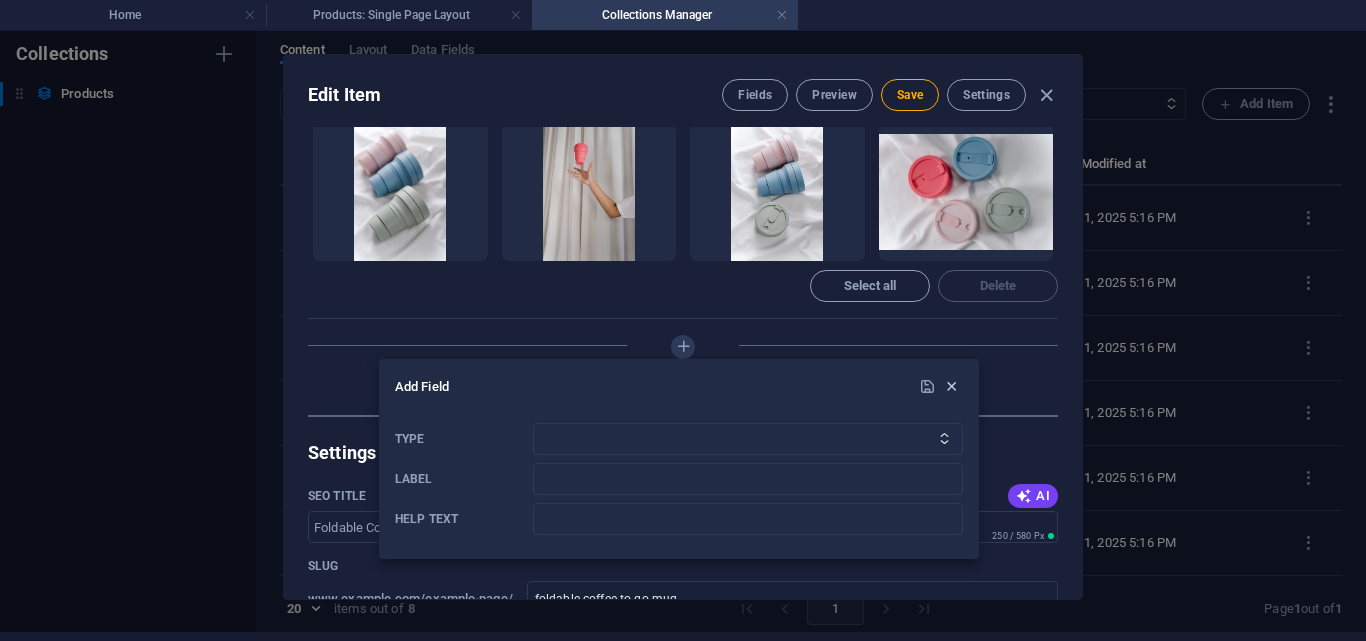 click at bounding box center [951, 386] 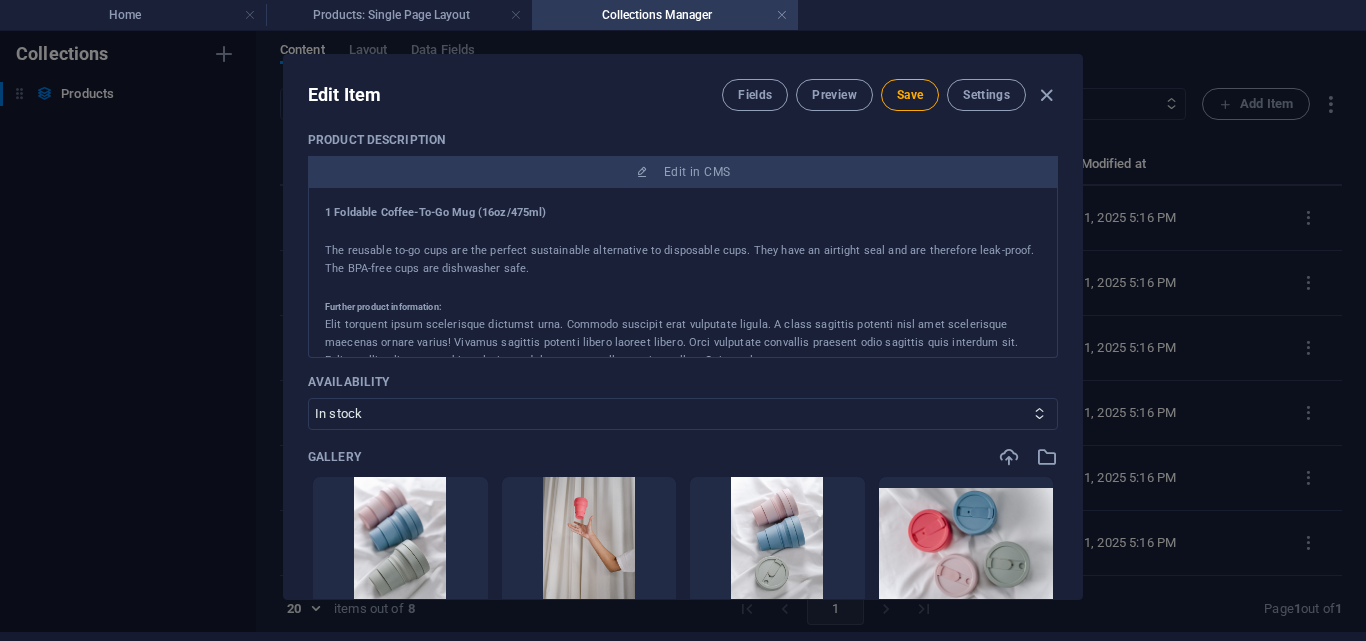 scroll, scrollTop: 602, scrollLeft: 0, axis: vertical 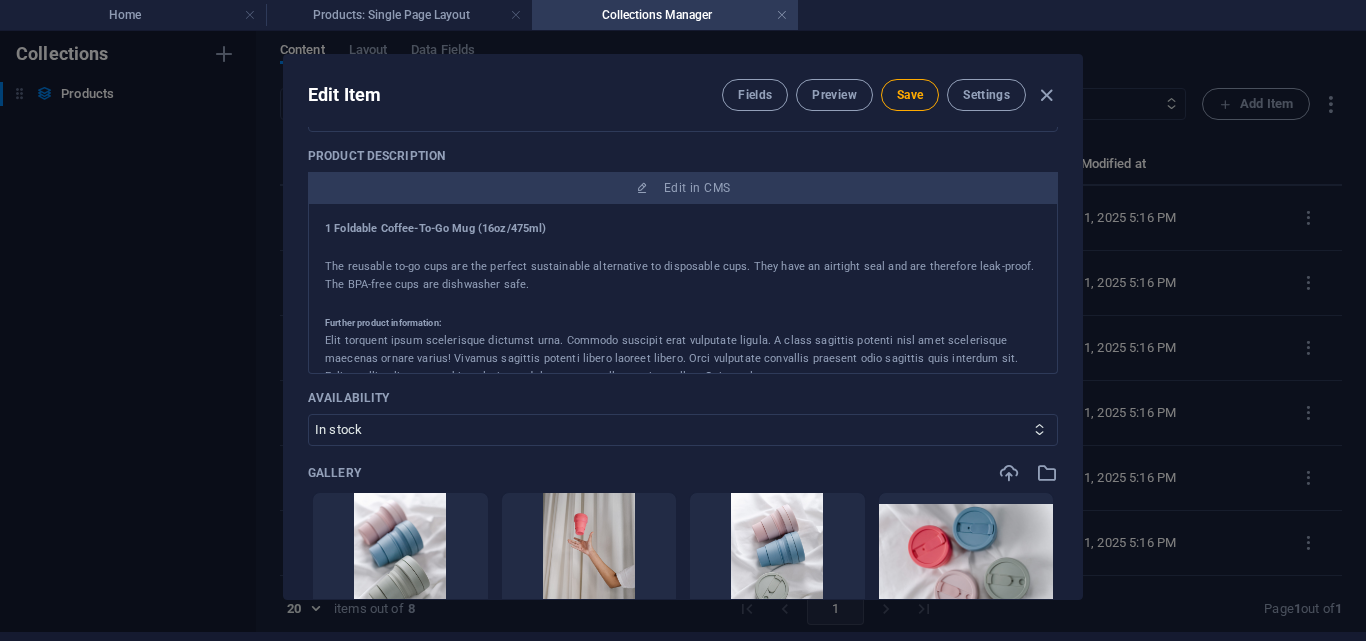 click at bounding box center (683, 248) 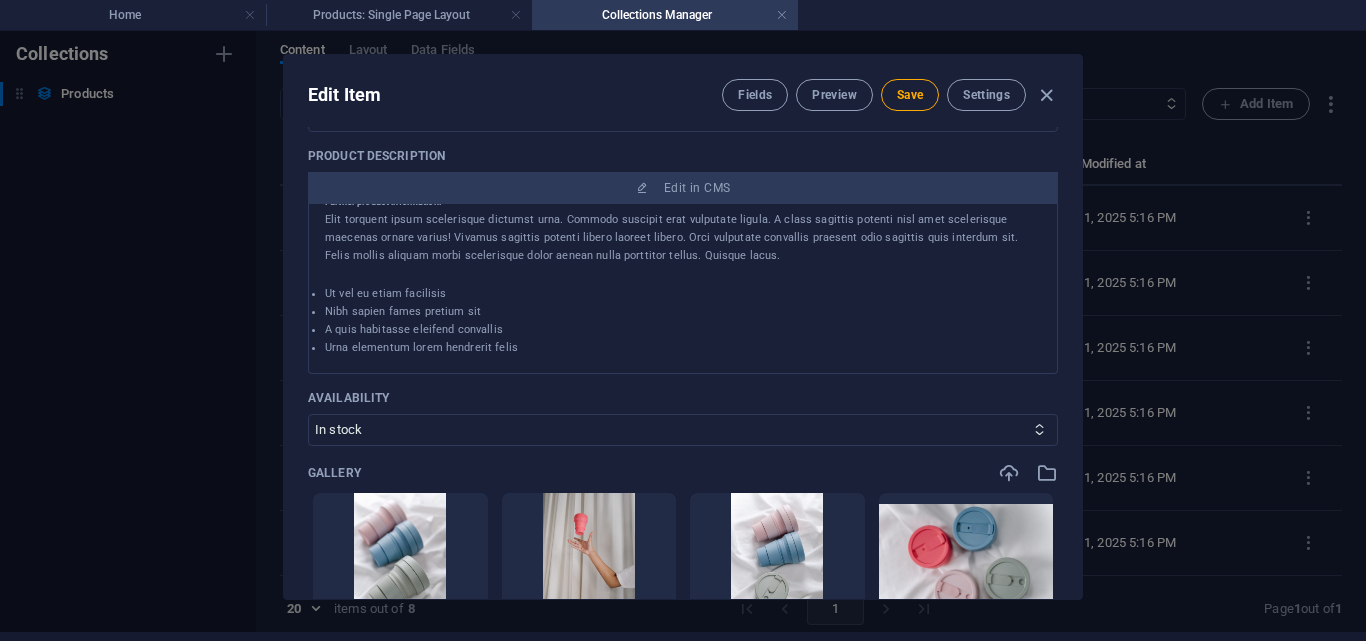scroll, scrollTop: 0, scrollLeft: 0, axis: both 